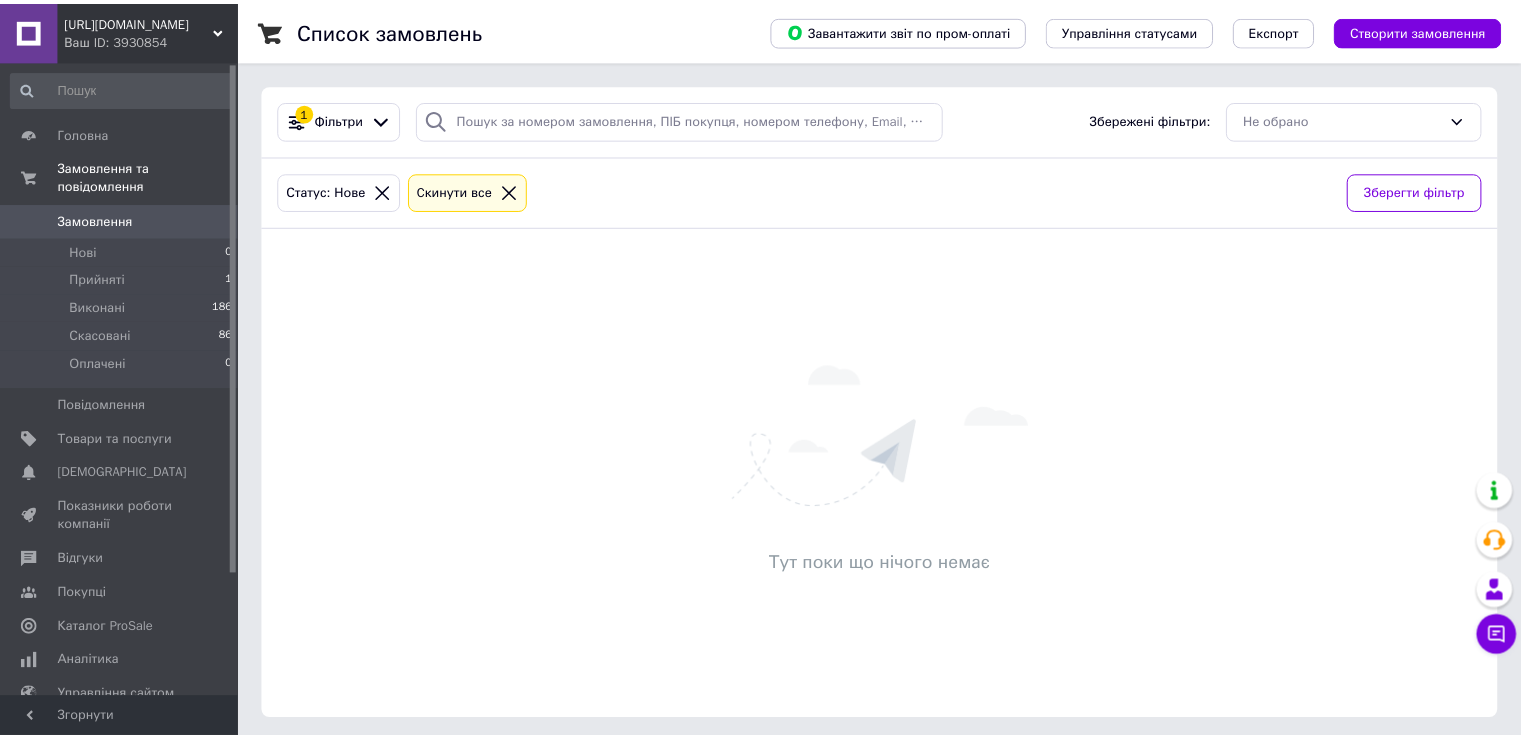 scroll, scrollTop: 0, scrollLeft: 0, axis: both 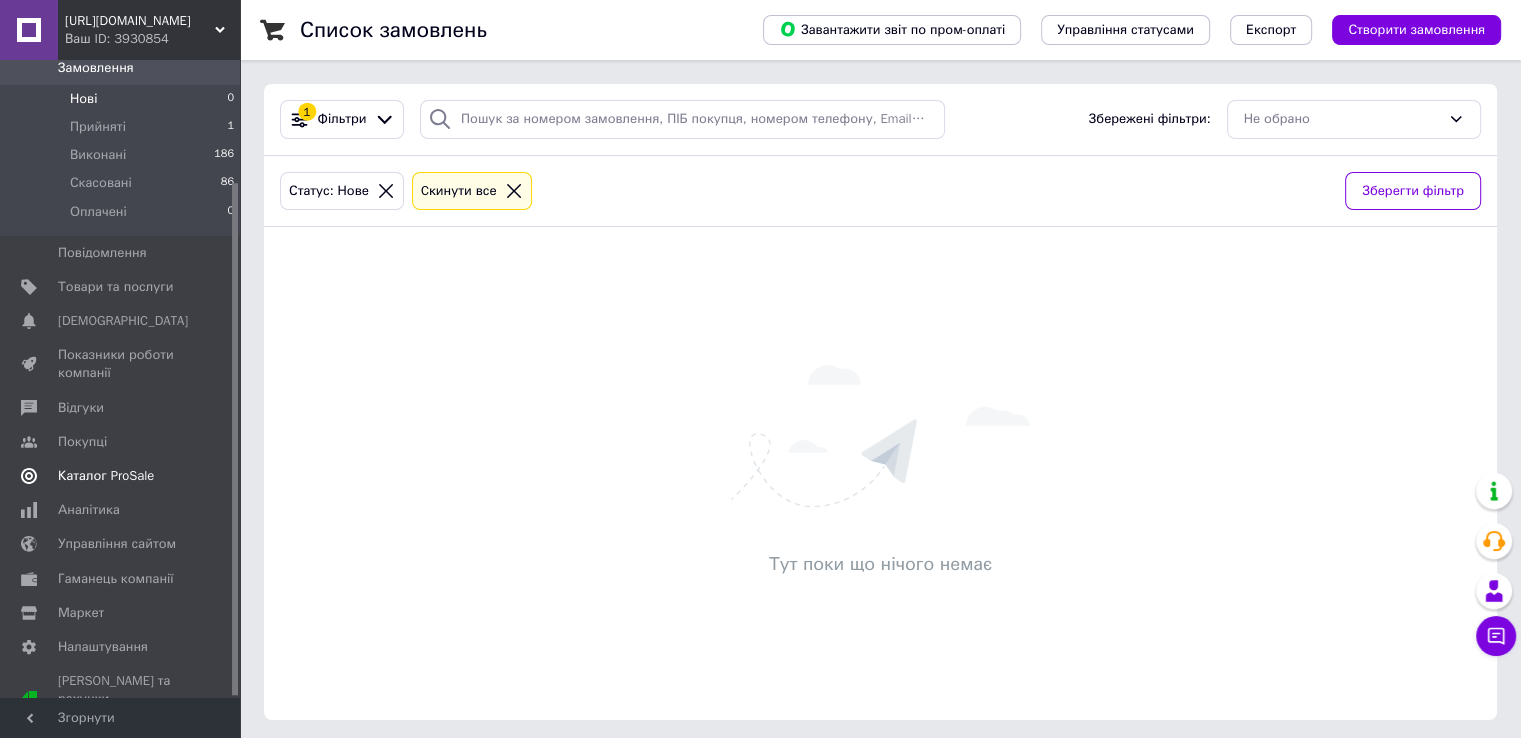 click on "Каталог ProSale" at bounding box center [106, 476] 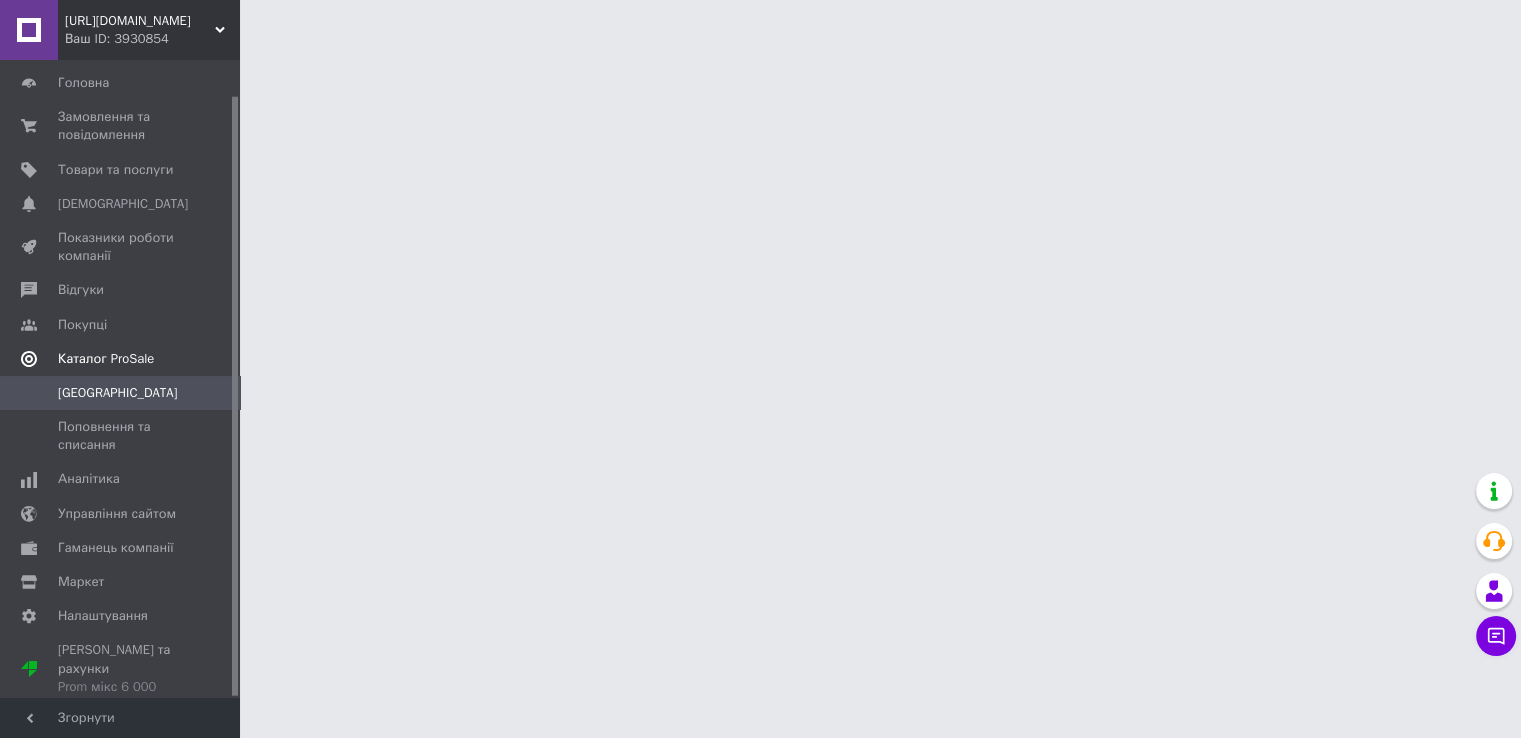 scroll, scrollTop: 37, scrollLeft: 0, axis: vertical 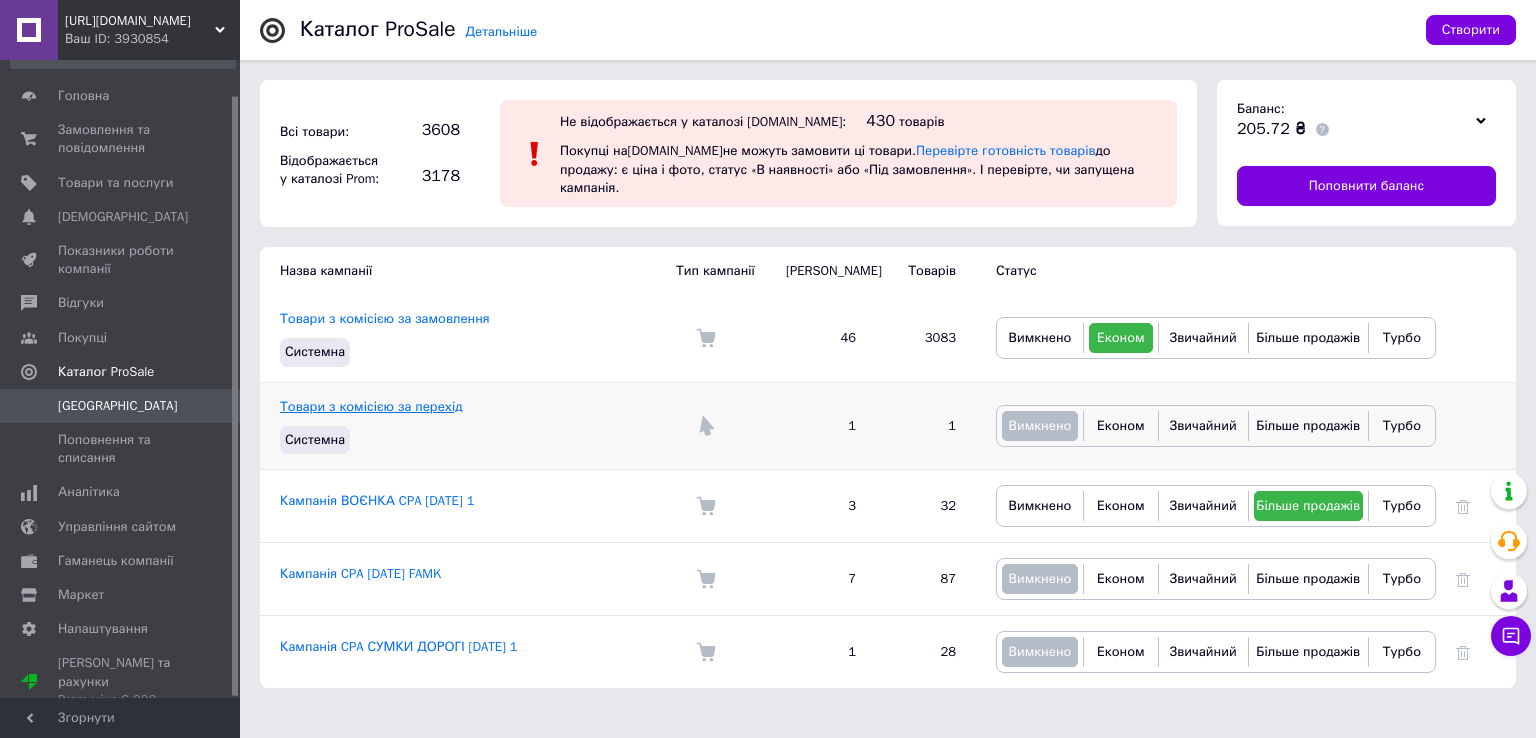 click on "Товари з комісією за перехід" at bounding box center (371, 406) 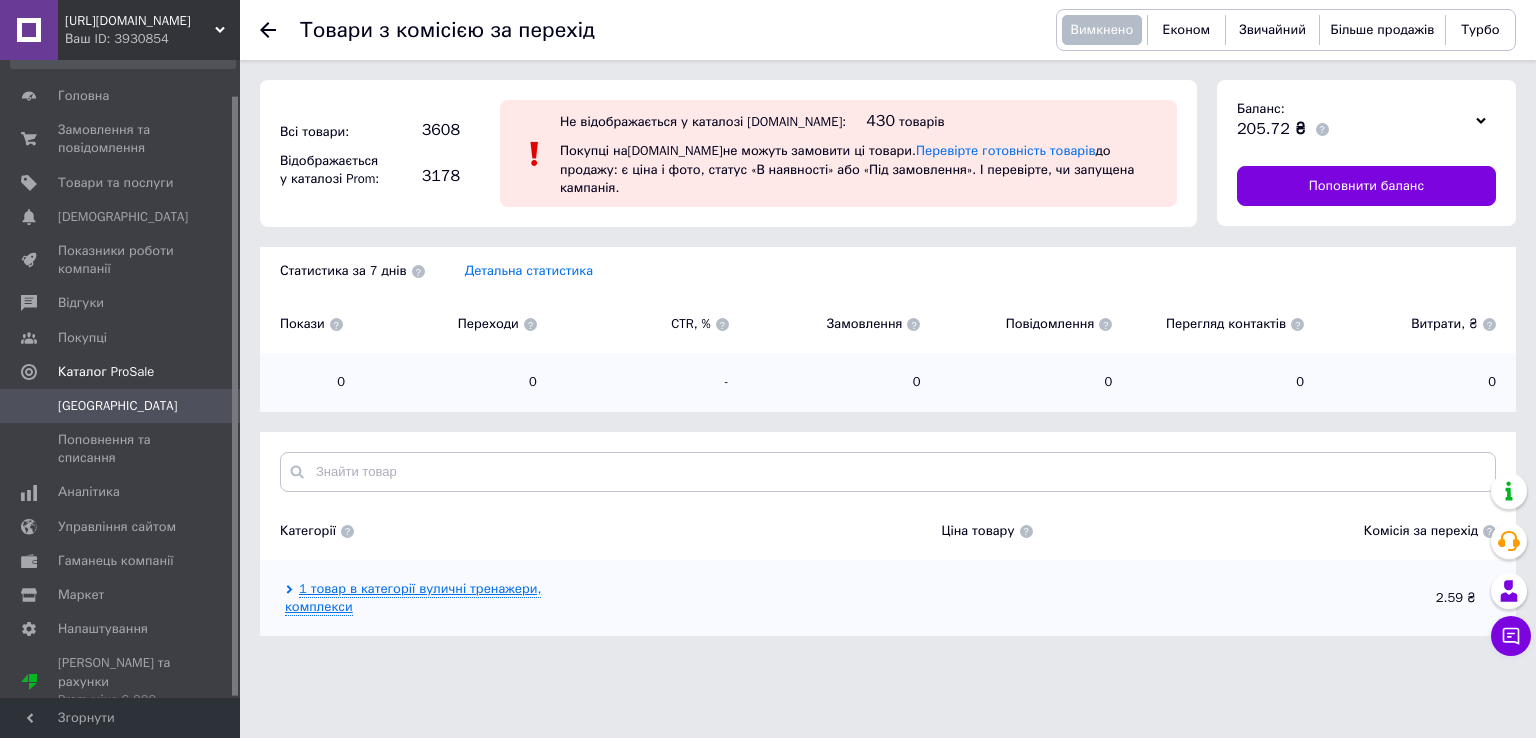 click on "1 товар в категорії вуличні тренажери, комплекси" at bounding box center (413, 598) 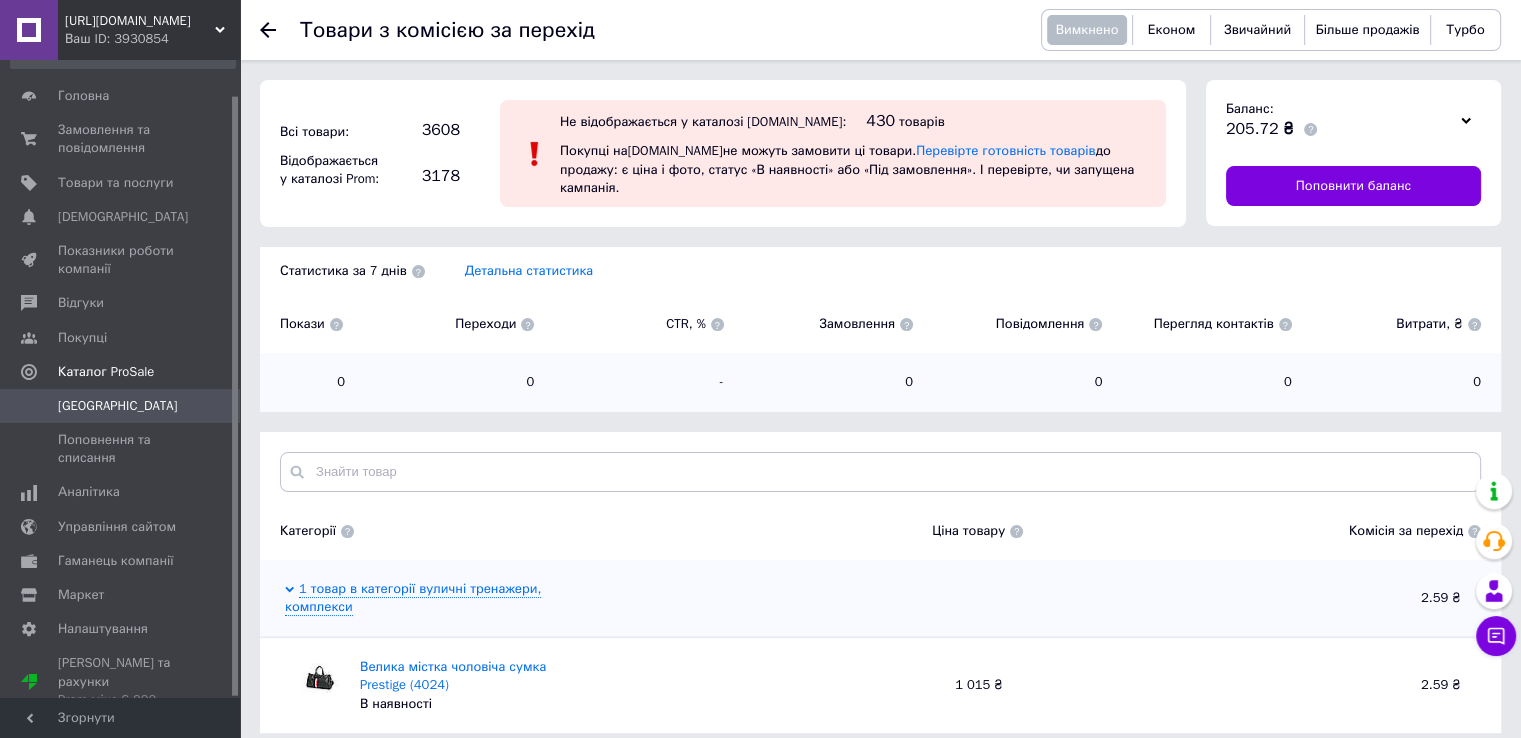 scroll, scrollTop: 12, scrollLeft: 0, axis: vertical 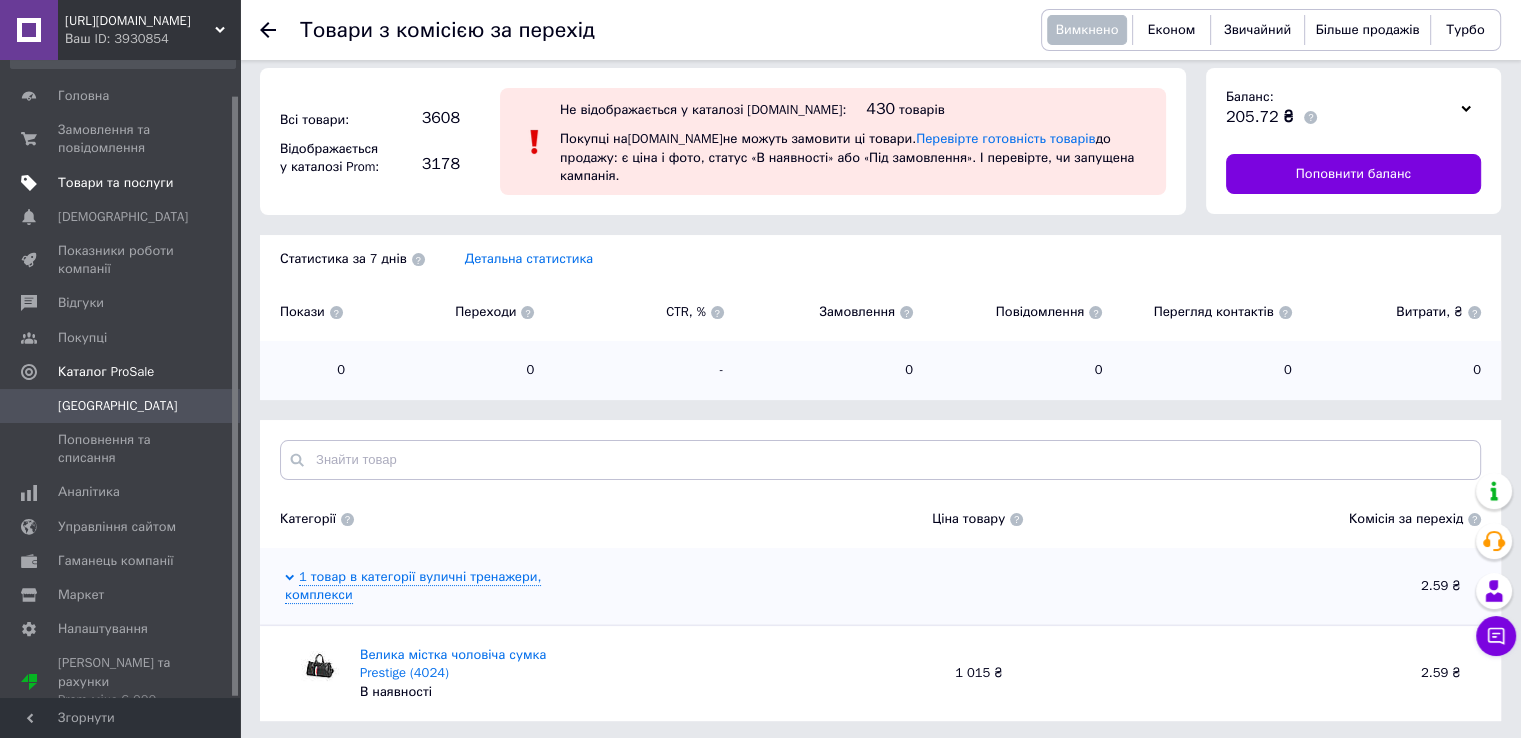 click on "Товари та послуги" at bounding box center [115, 183] 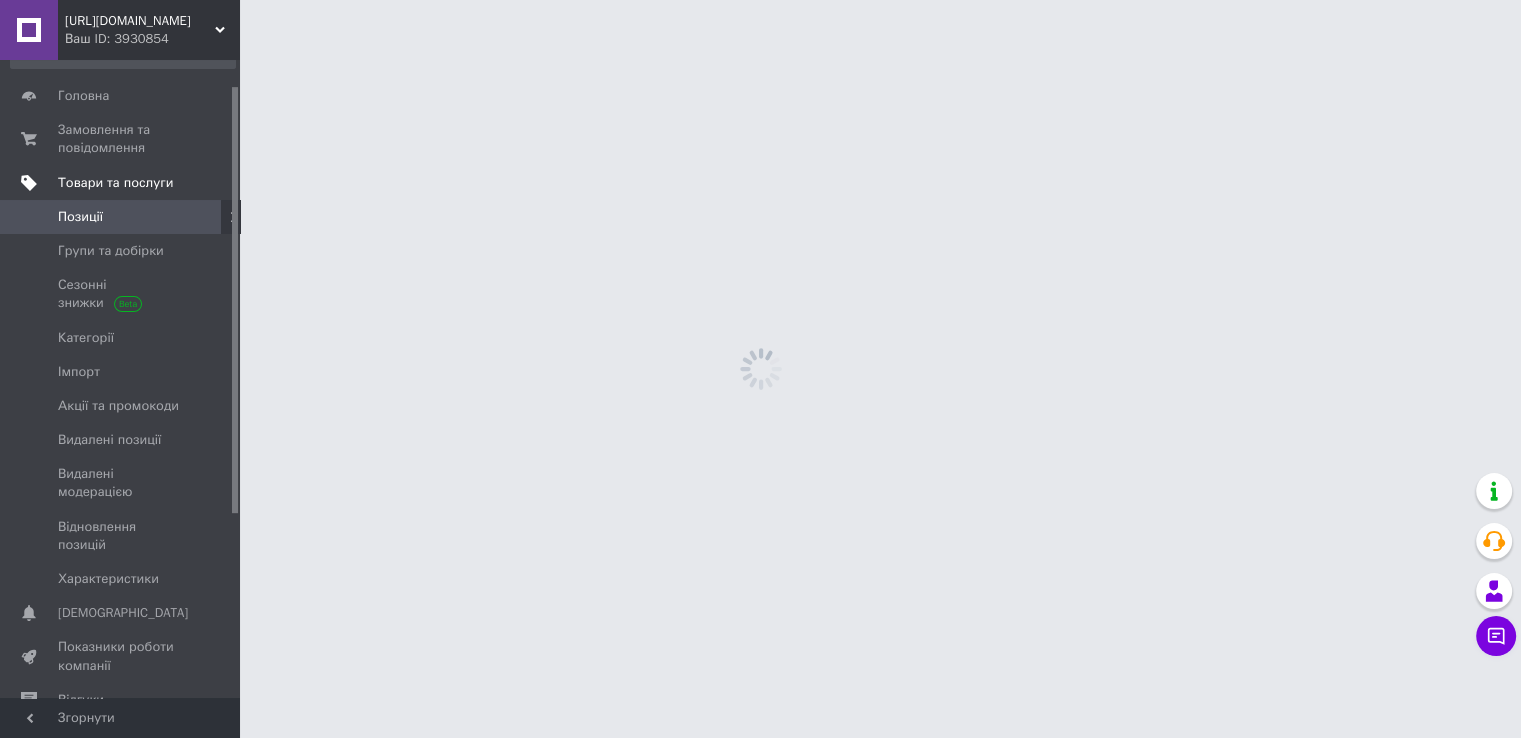 scroll, scrollTop: 0, scrollLeft: 0, axis: both 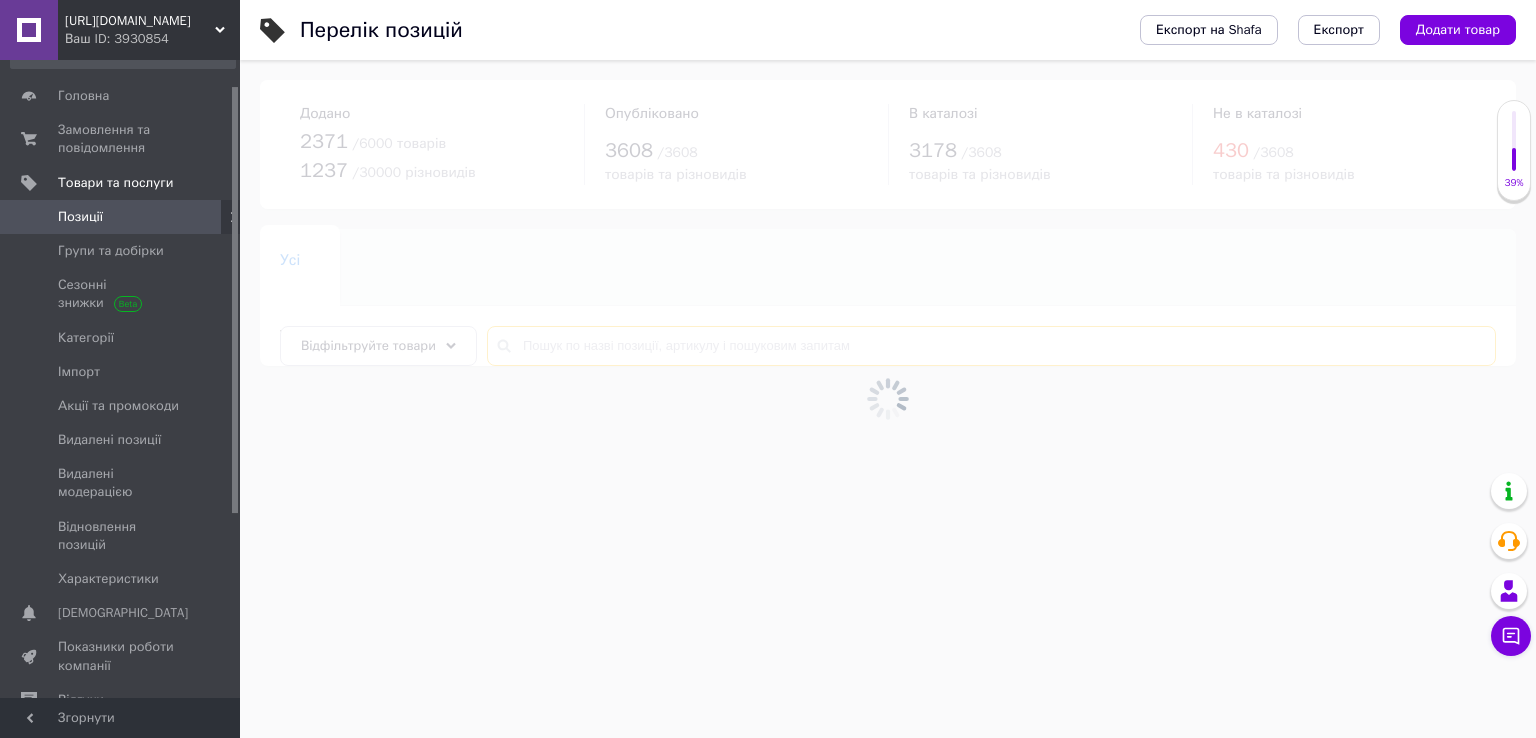 click at bounding box center (991, 346) 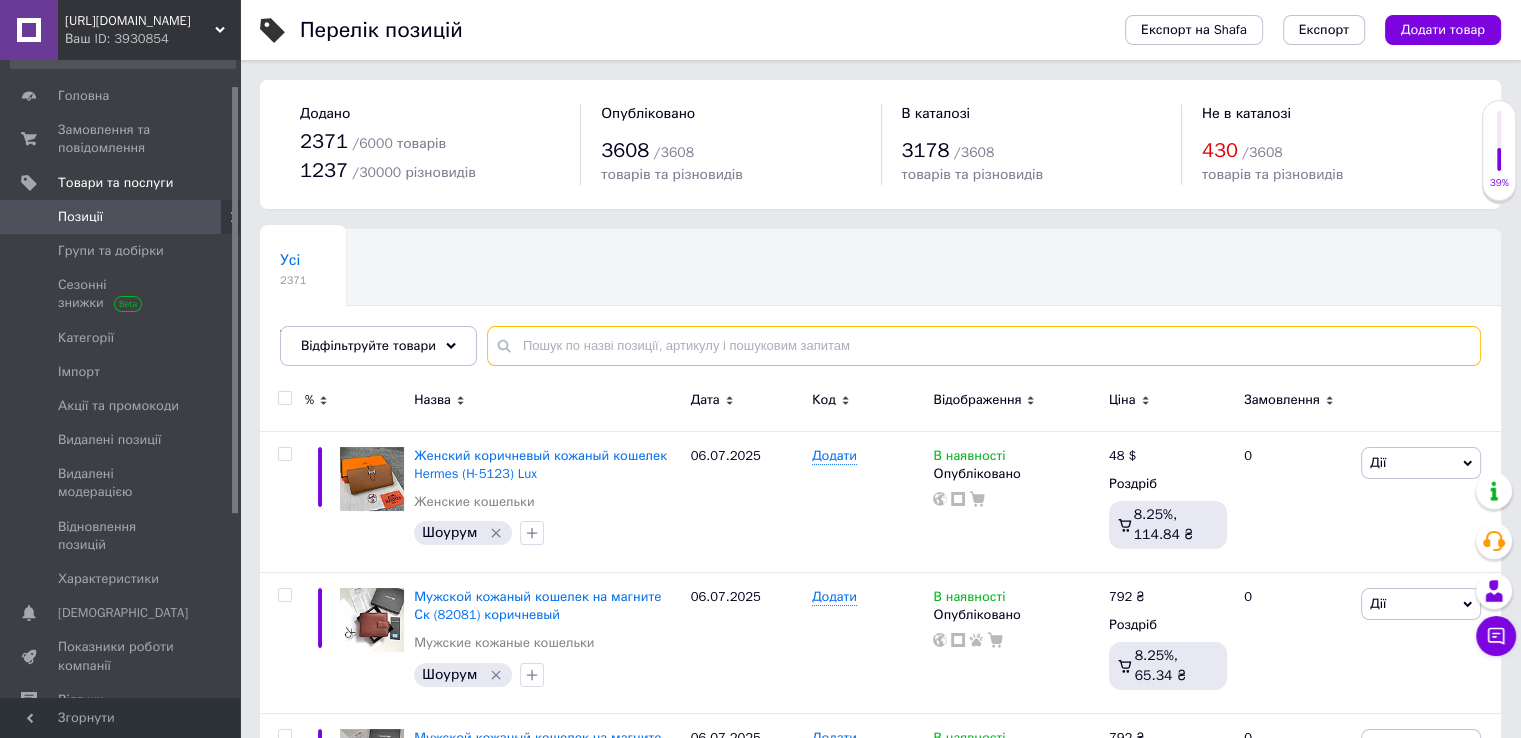click at bounding box center (984, 346) 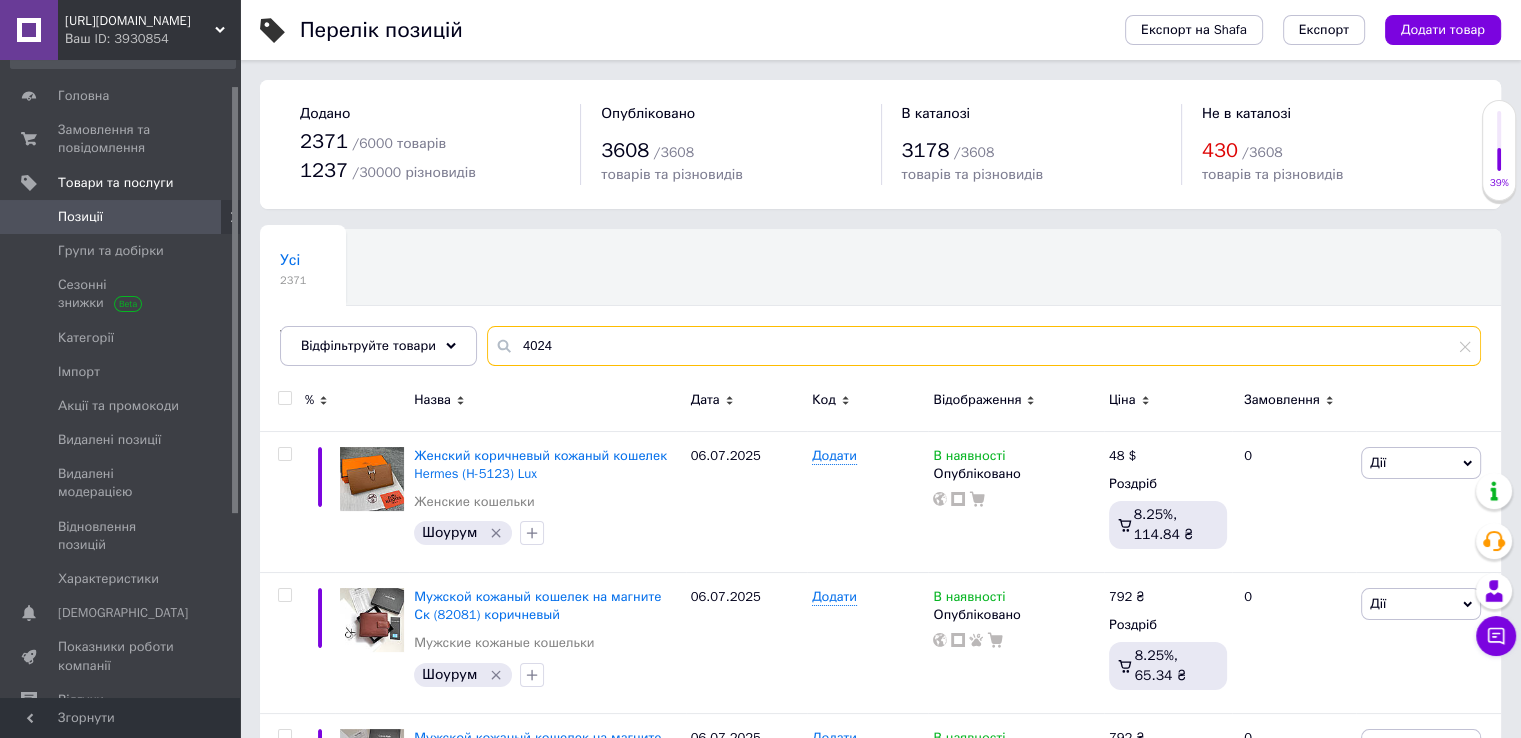 type on "4024" 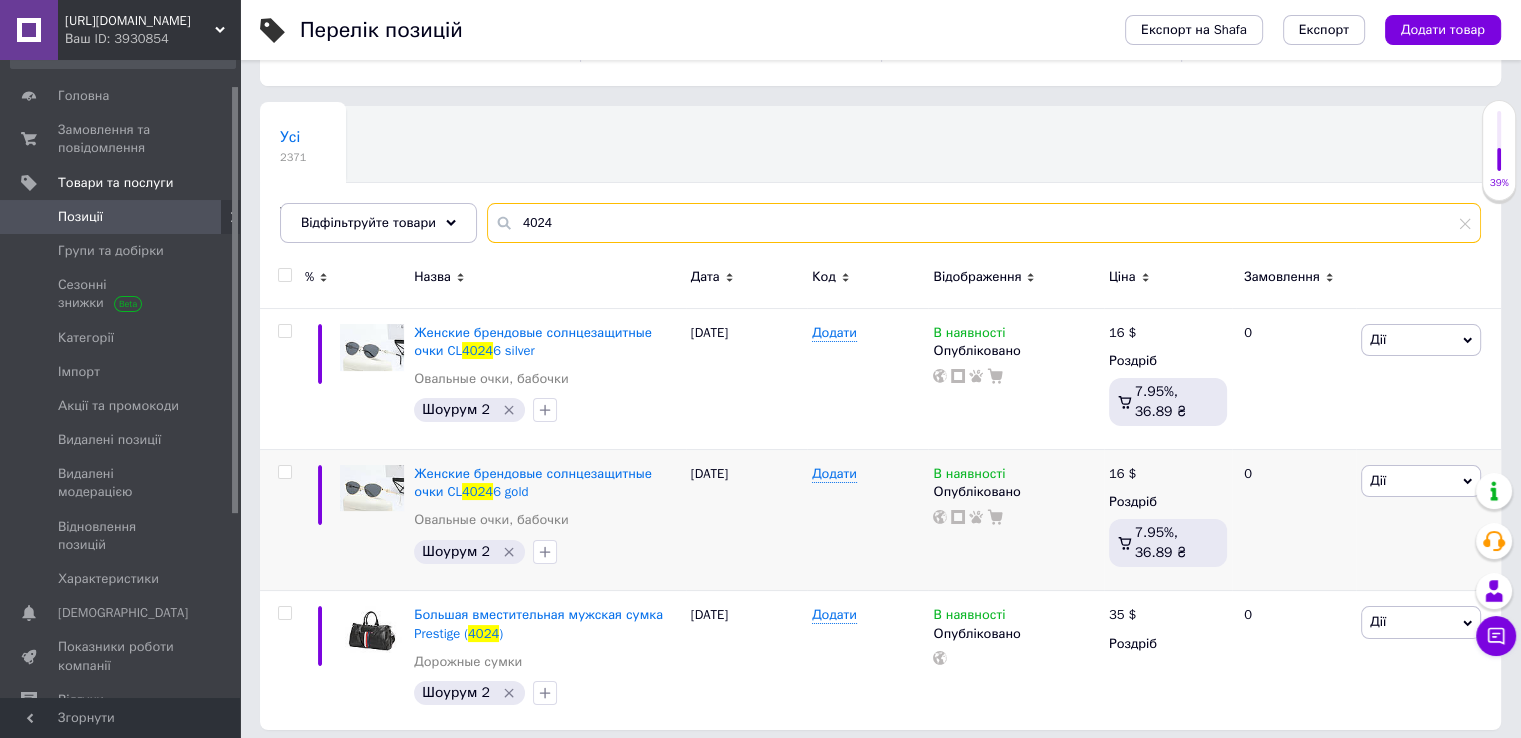 scroll, scrollTop: 134, scrollLeft: 0, axis: vertical 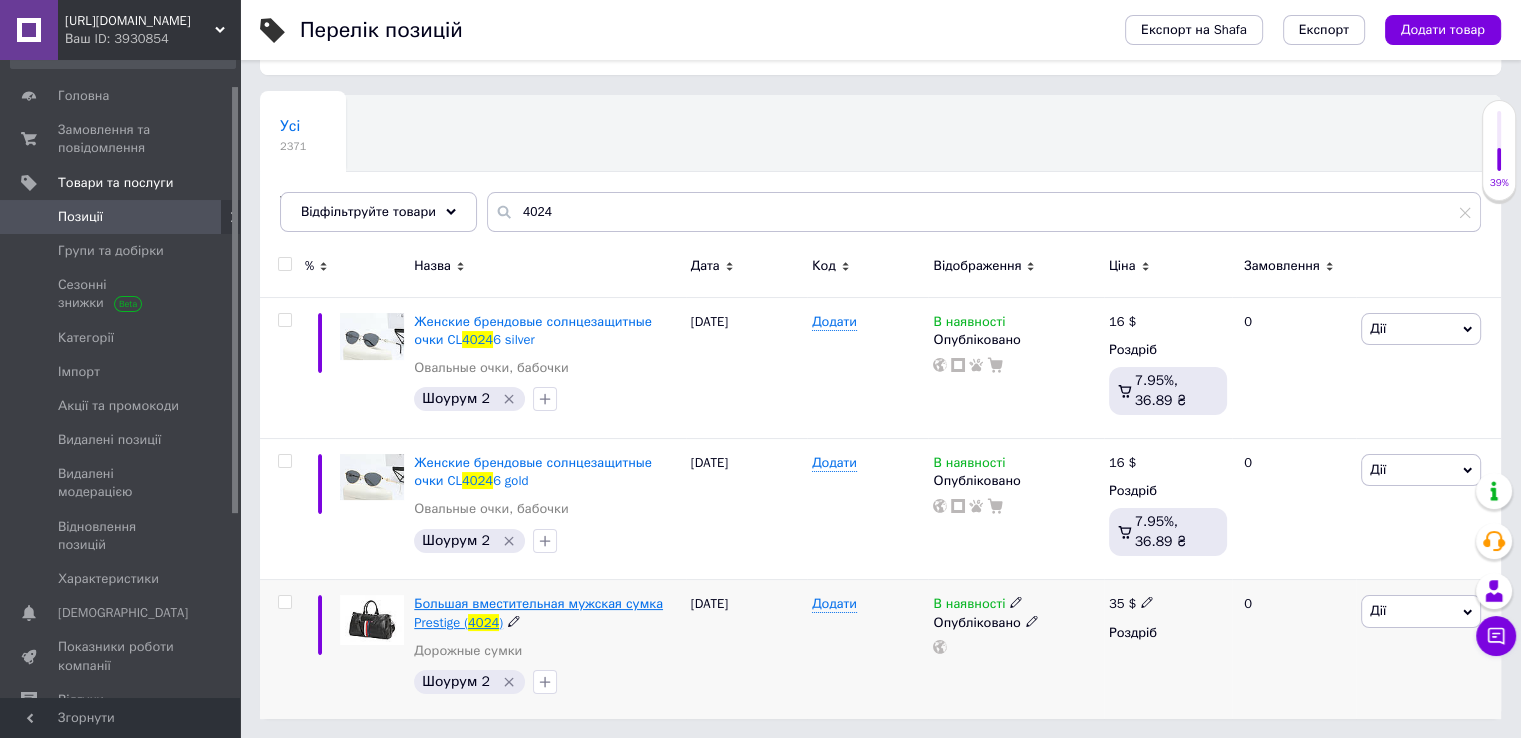 click on "Большая вместительная мужская сумка Prestige (" at bounding box center (538, 612) 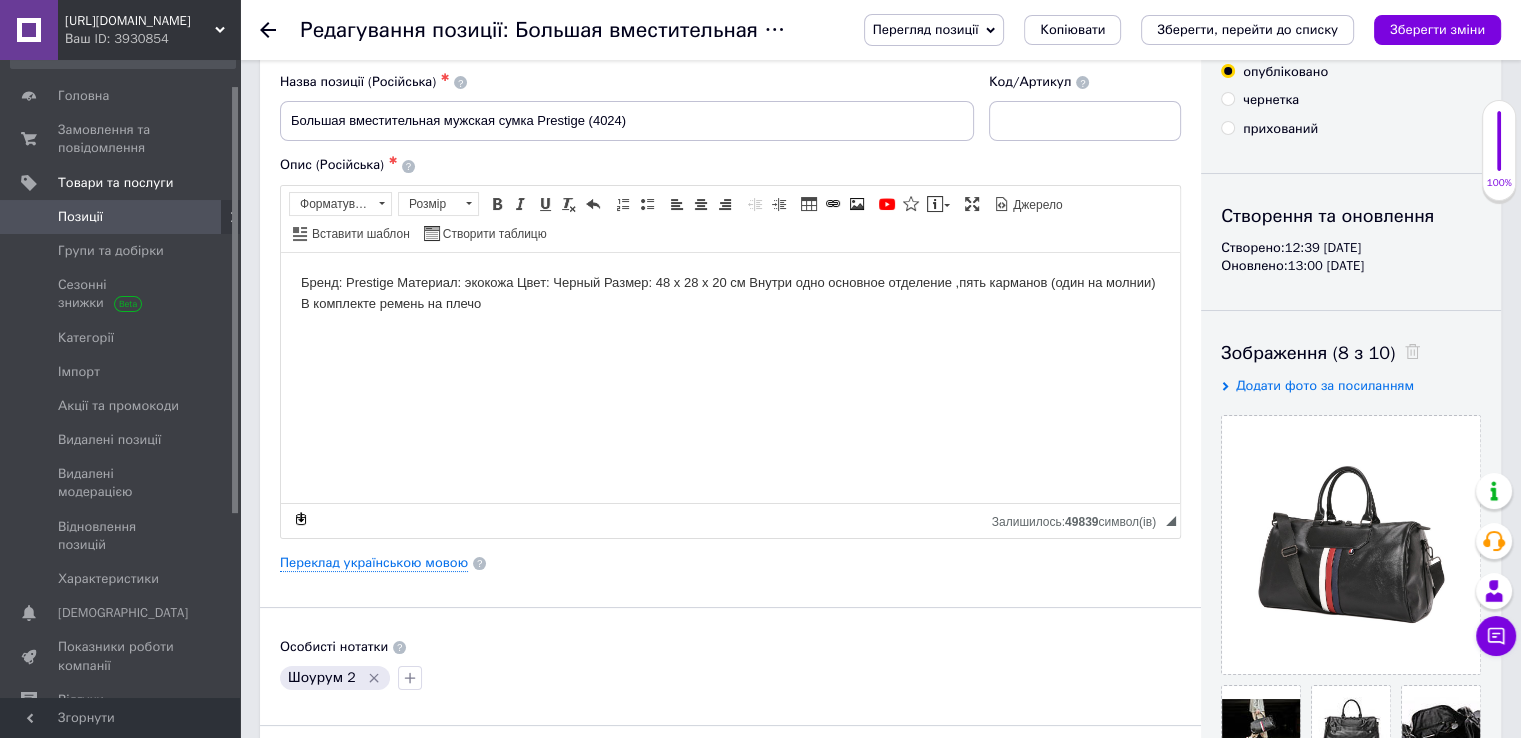 scroll, scrollTop: 0, scrollLeft: 0, axis: both 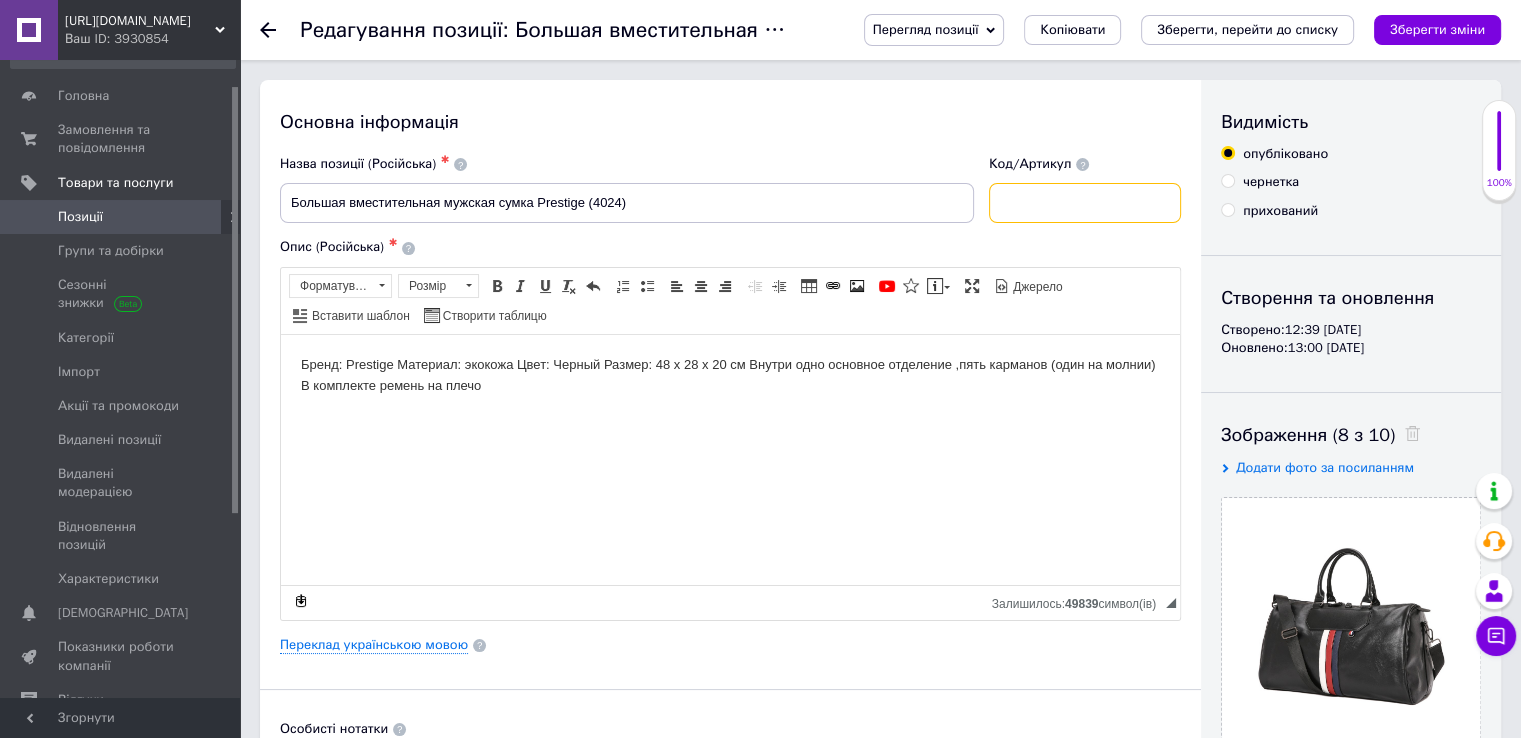 click at bounding box center (1085, 203) 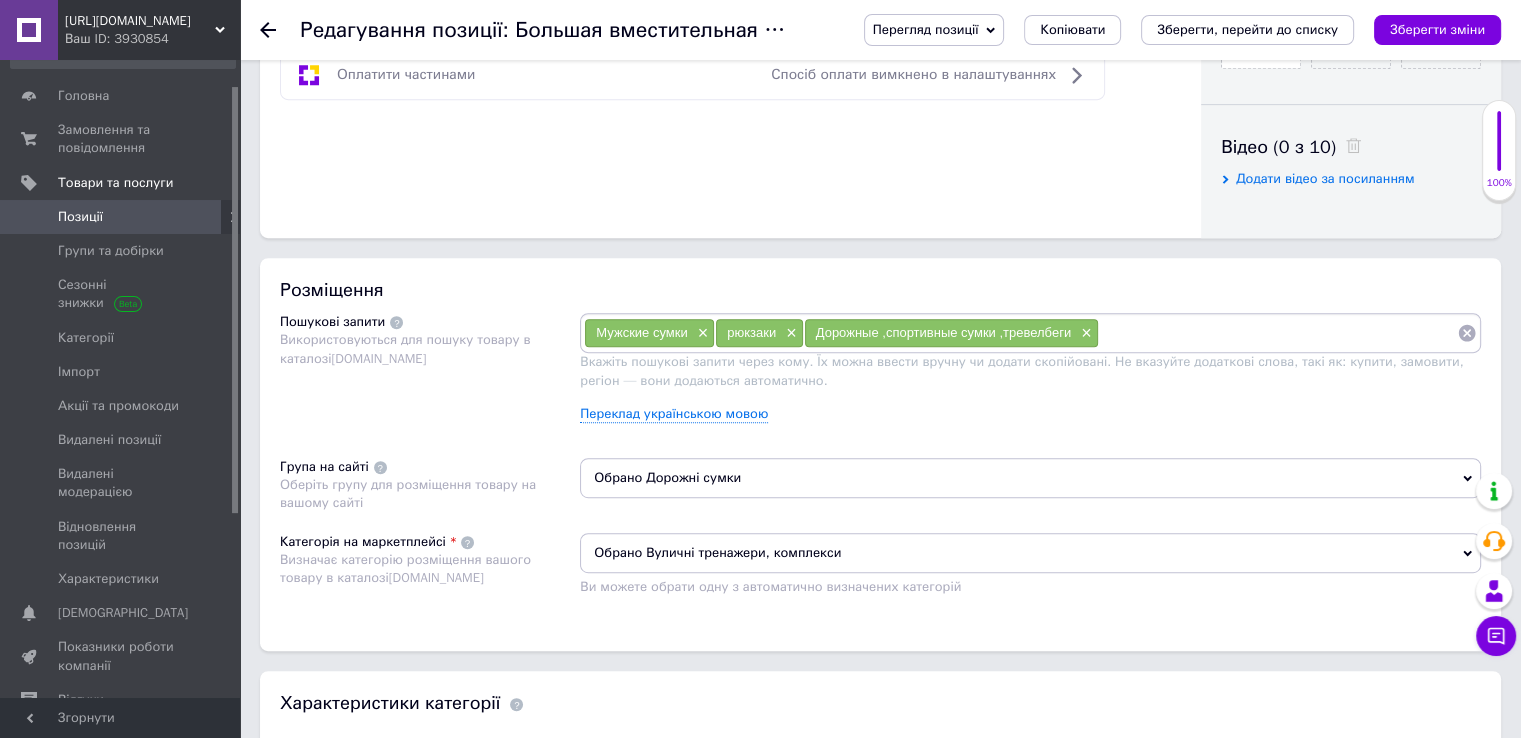 scroll, scrollTop: 1100, scrollLeft: 0, axis: vertical 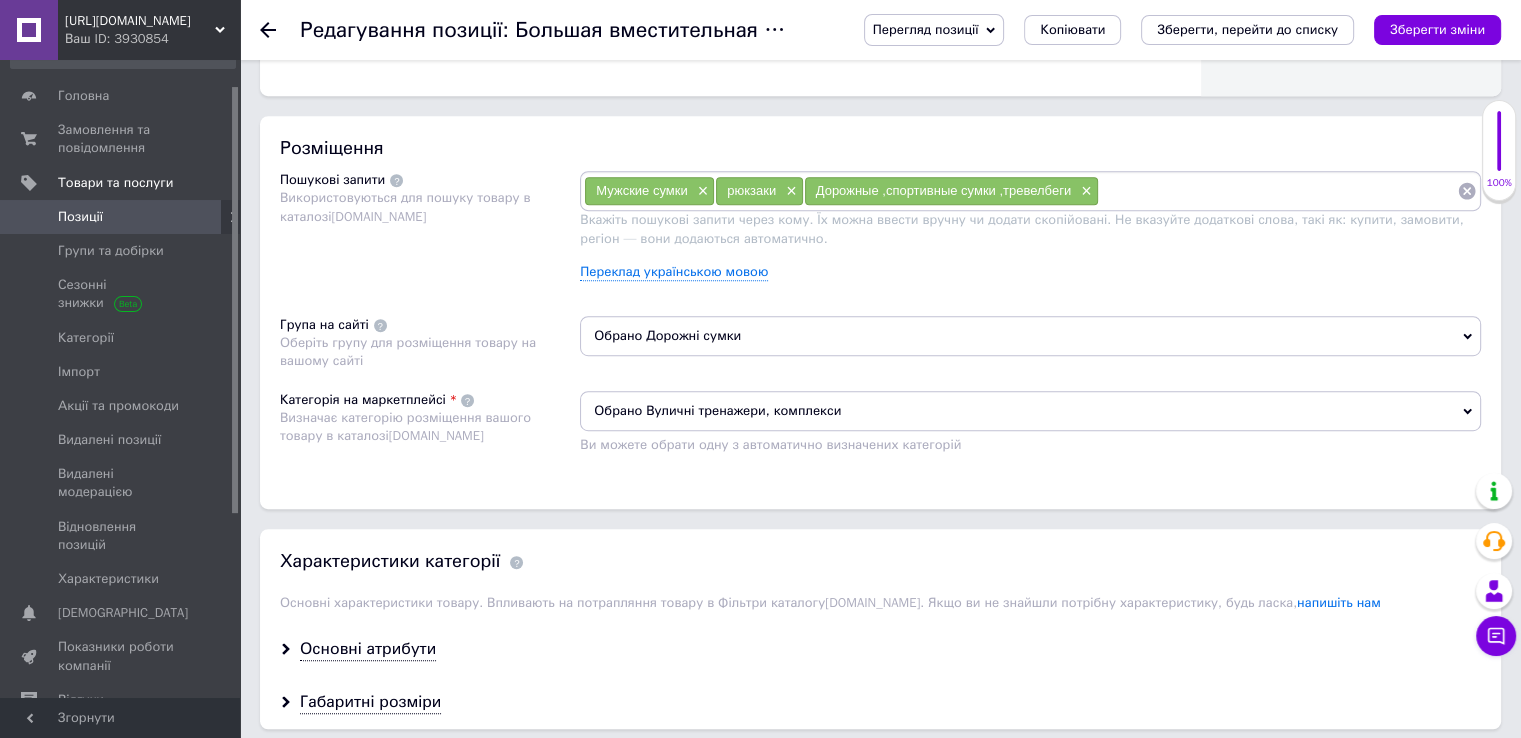 type on "4024" 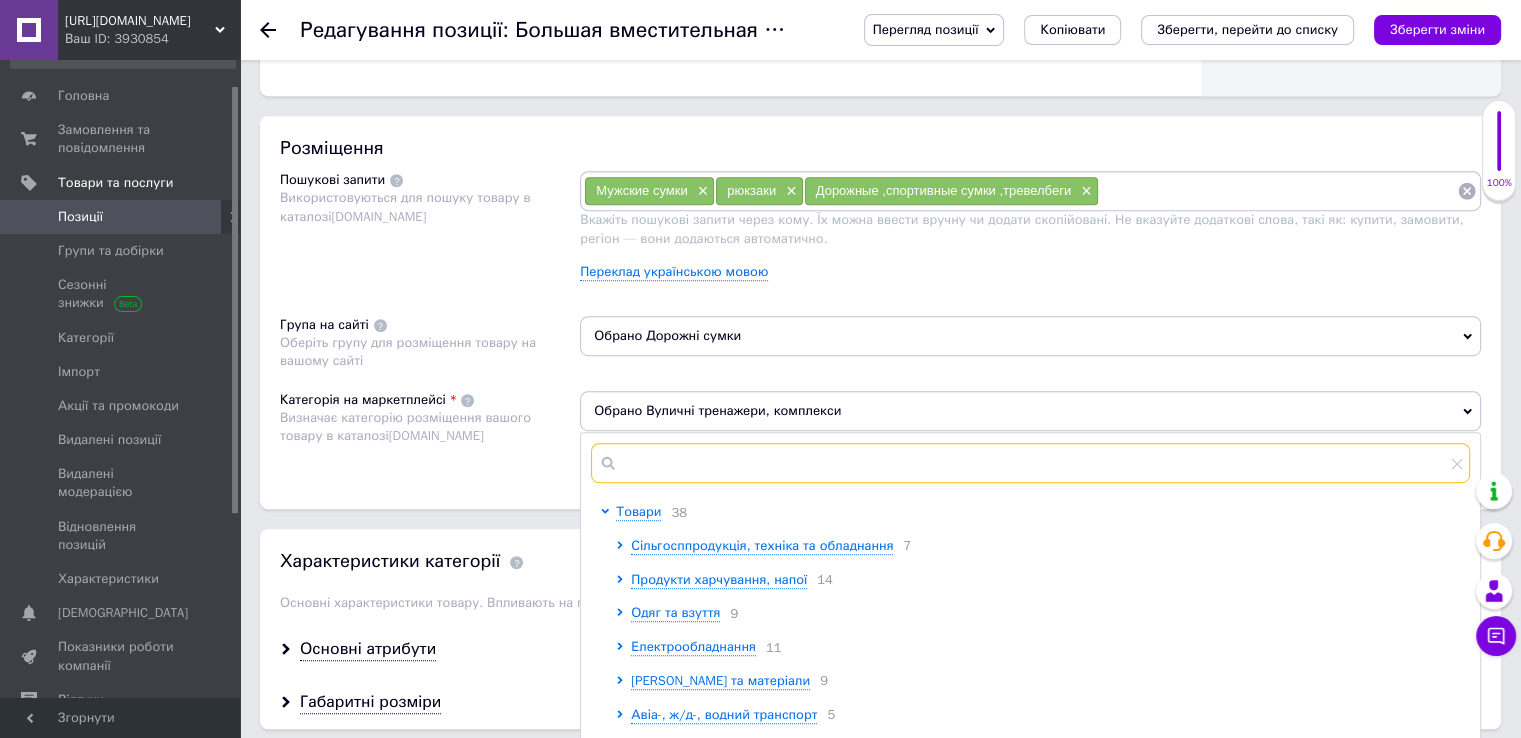 click at bounding box center [1030, 463] 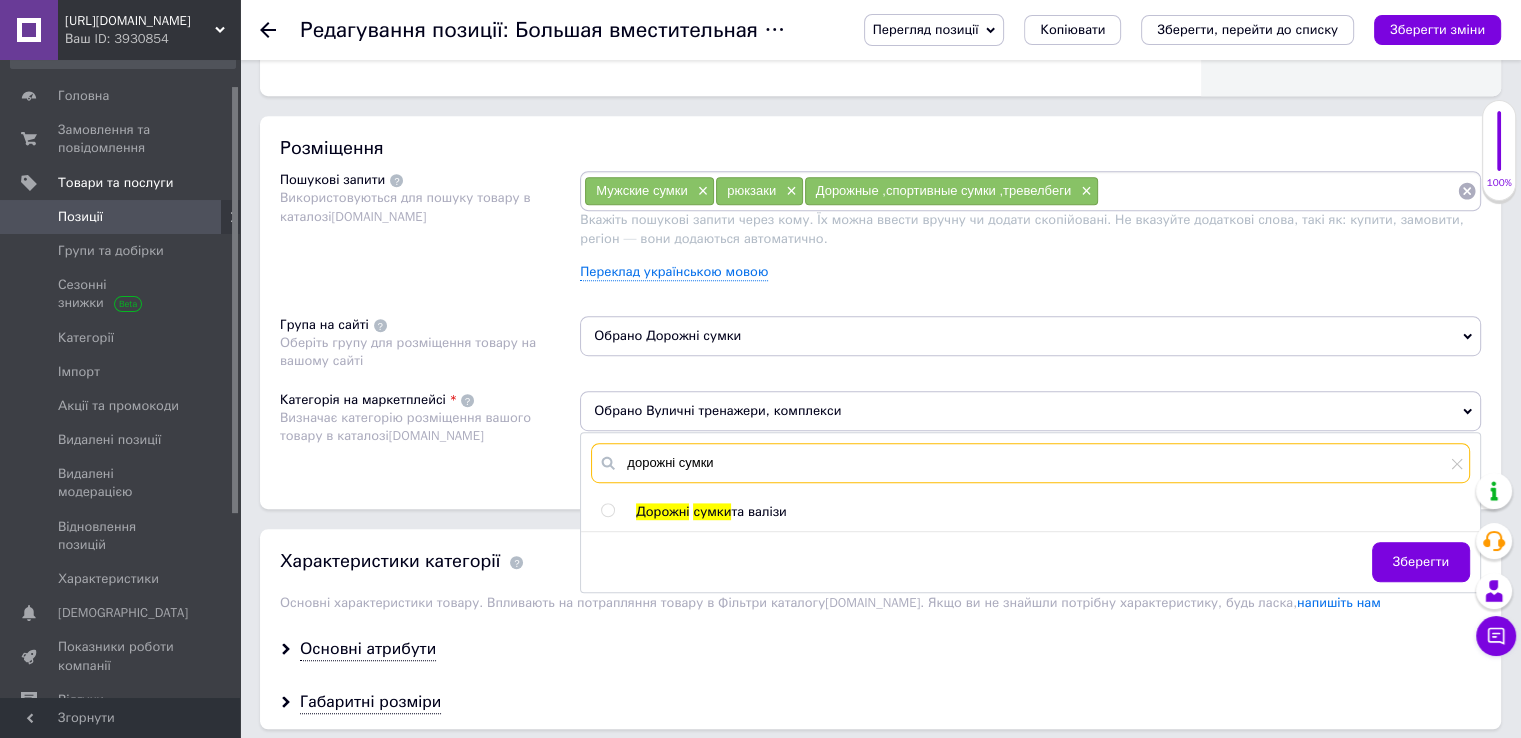type on "дорожні сумки" 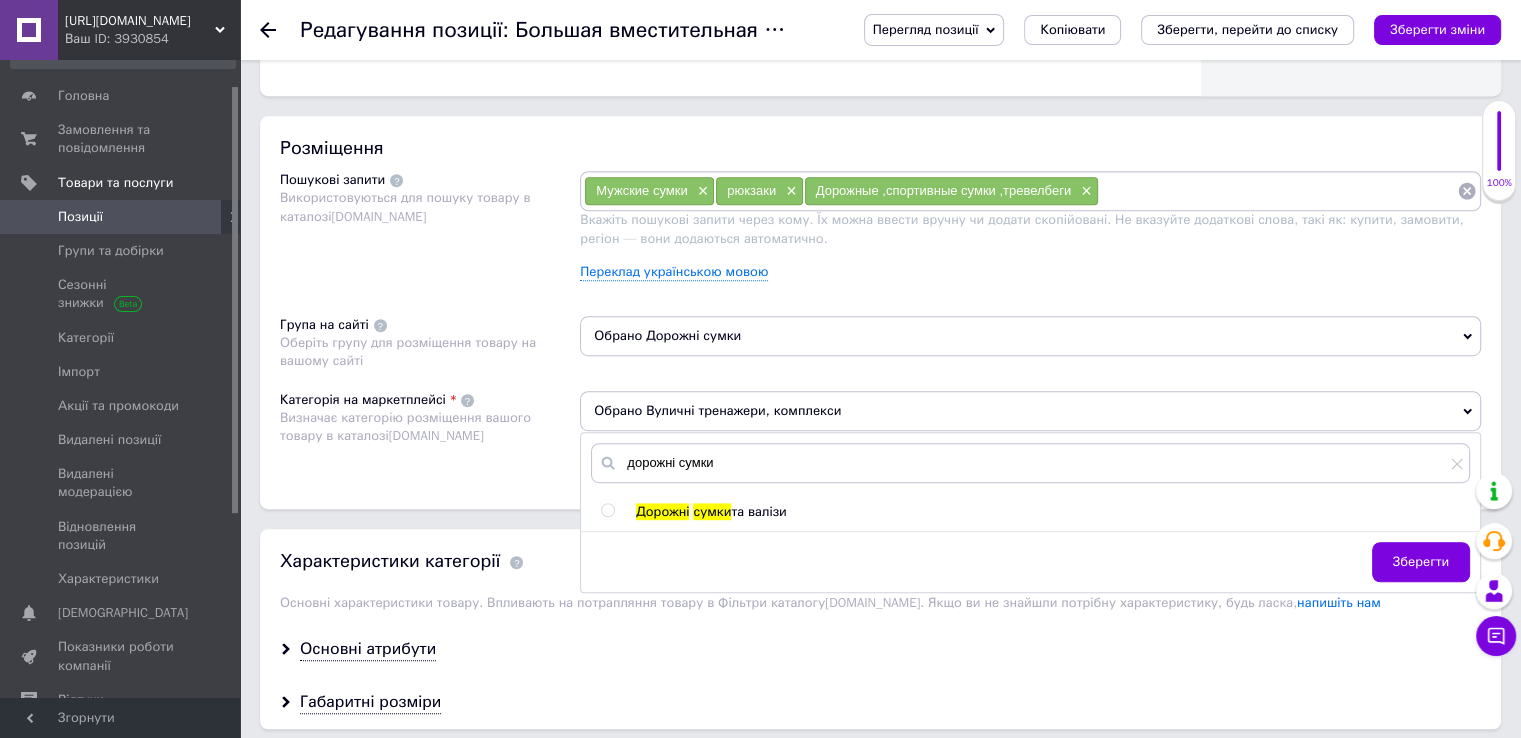 click on "сумки" at bounding box center [712, 511] 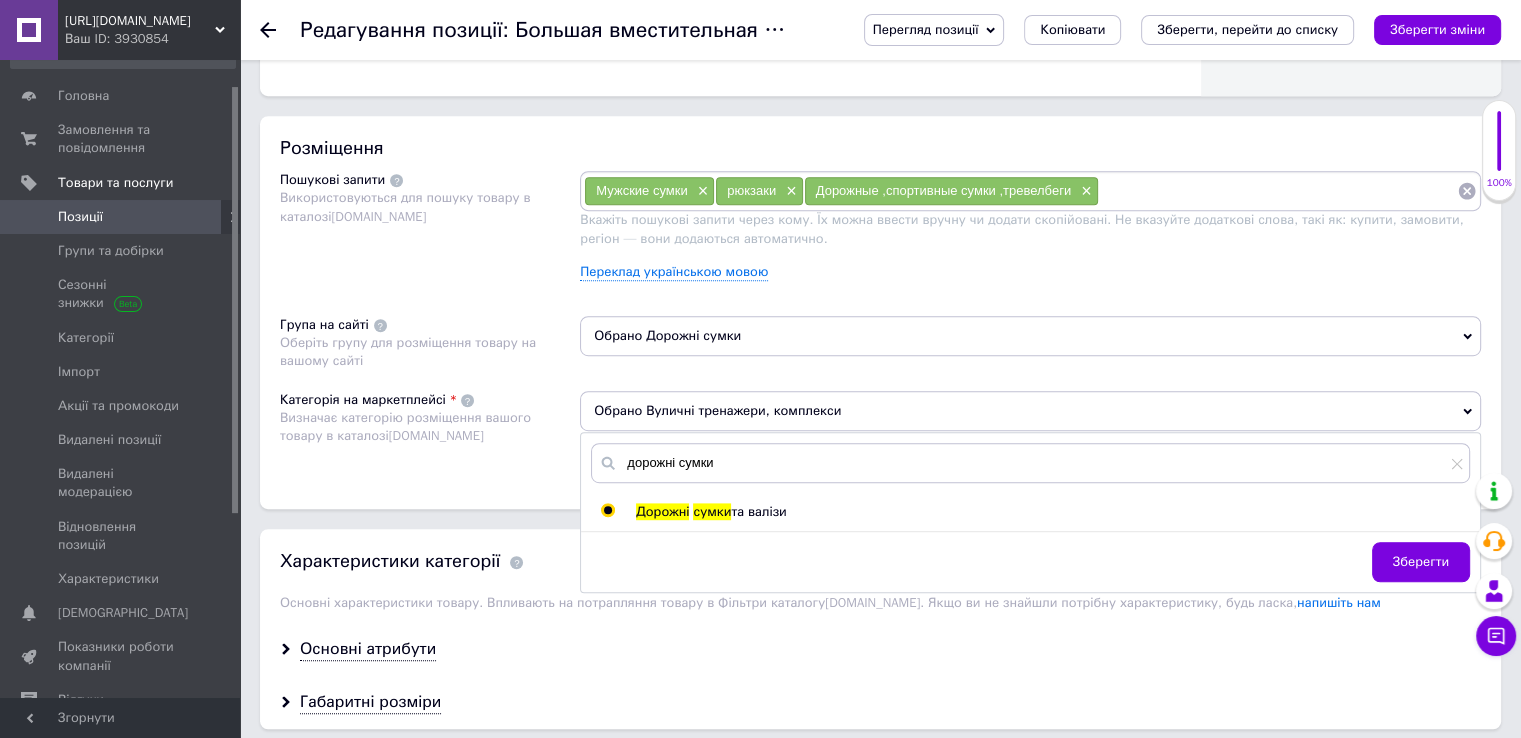 radio on "true" 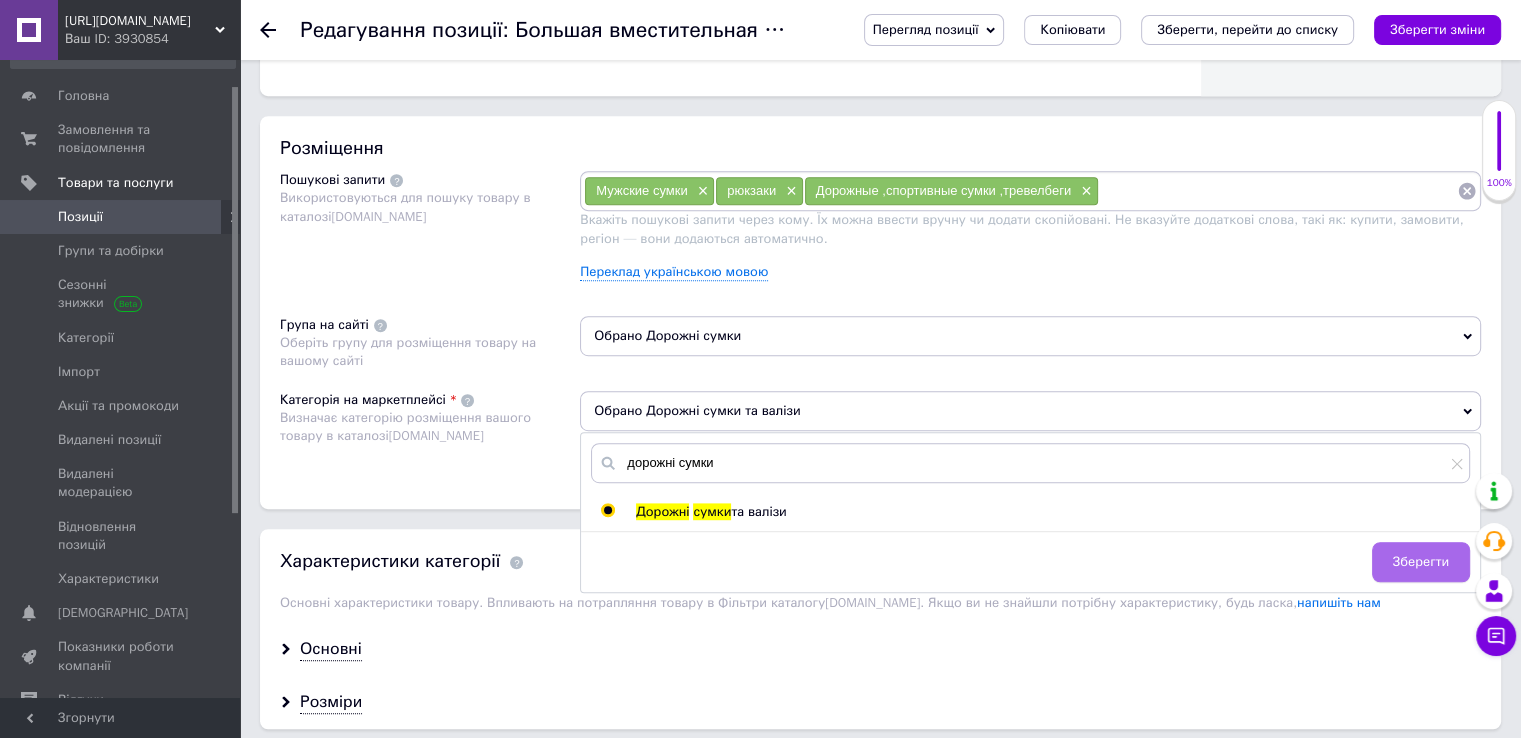 click on "Зберегти" at bounding box center (1421, 562) 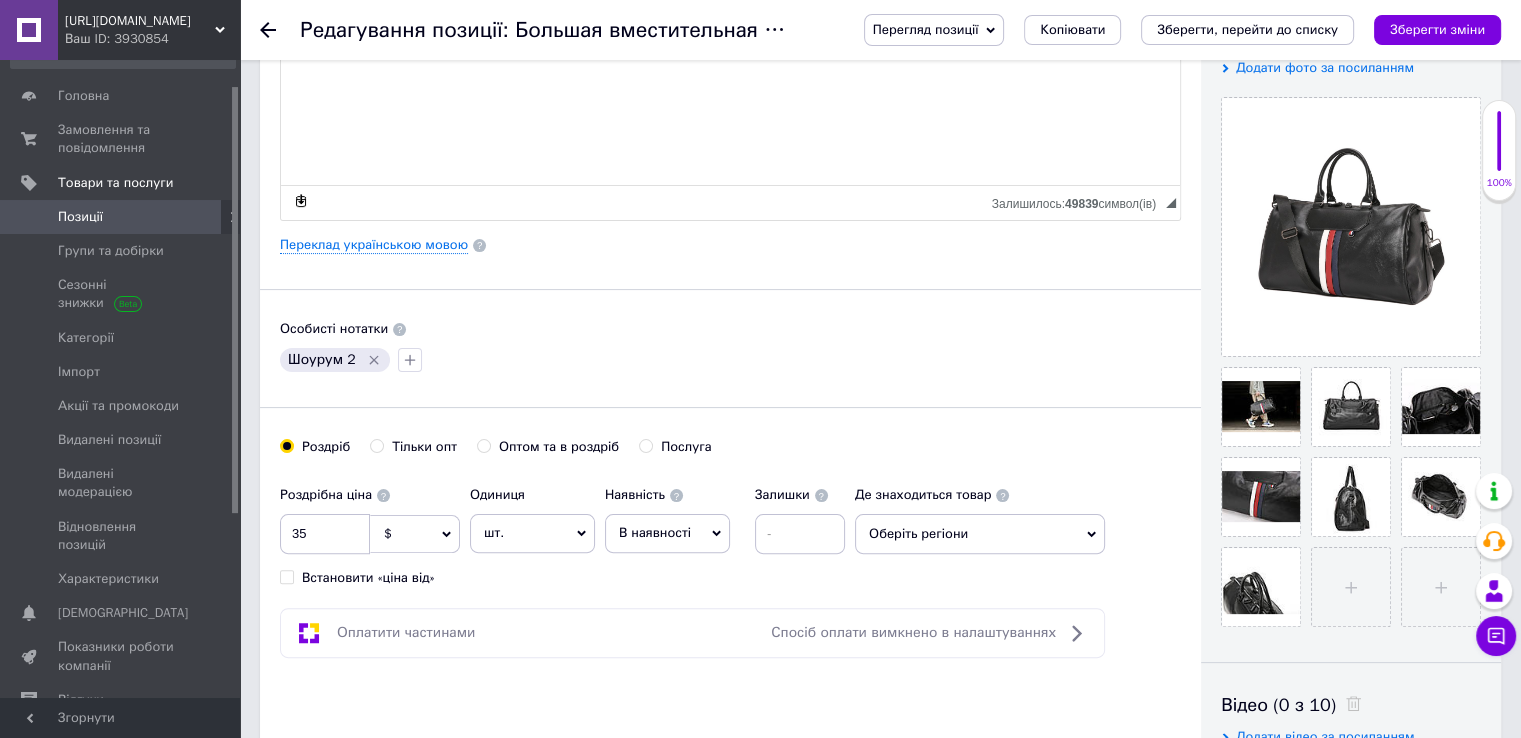 scroll, scrollTop: 100, scrollLeft: 0, axis: vertical 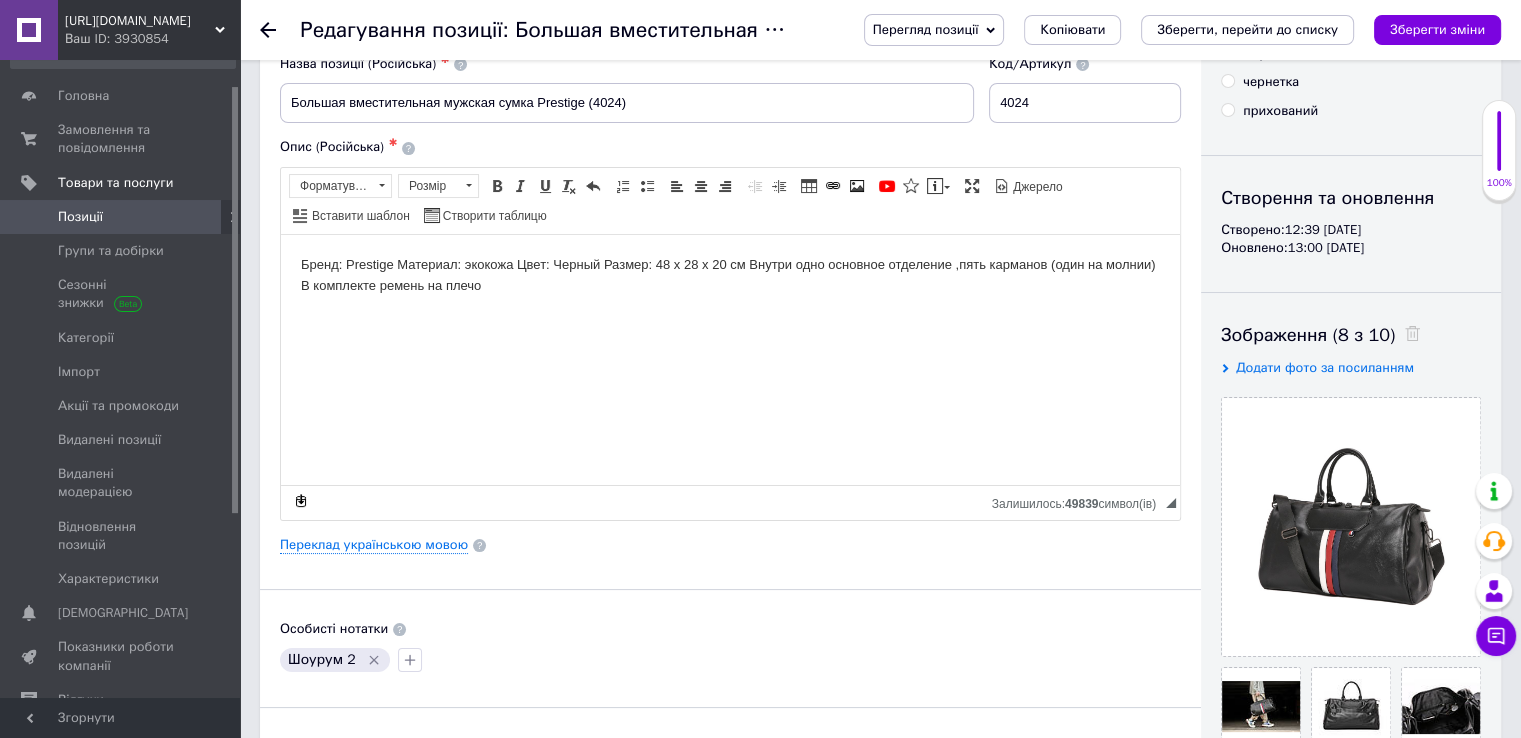 click on "Перегляд позиції Зберегти та переглянути на сайті Зберегти та переглянути на маркетплейсі Копіювати Зберегти, перейти до списку Зберегти зміни" at bounding box center (1172, 30) 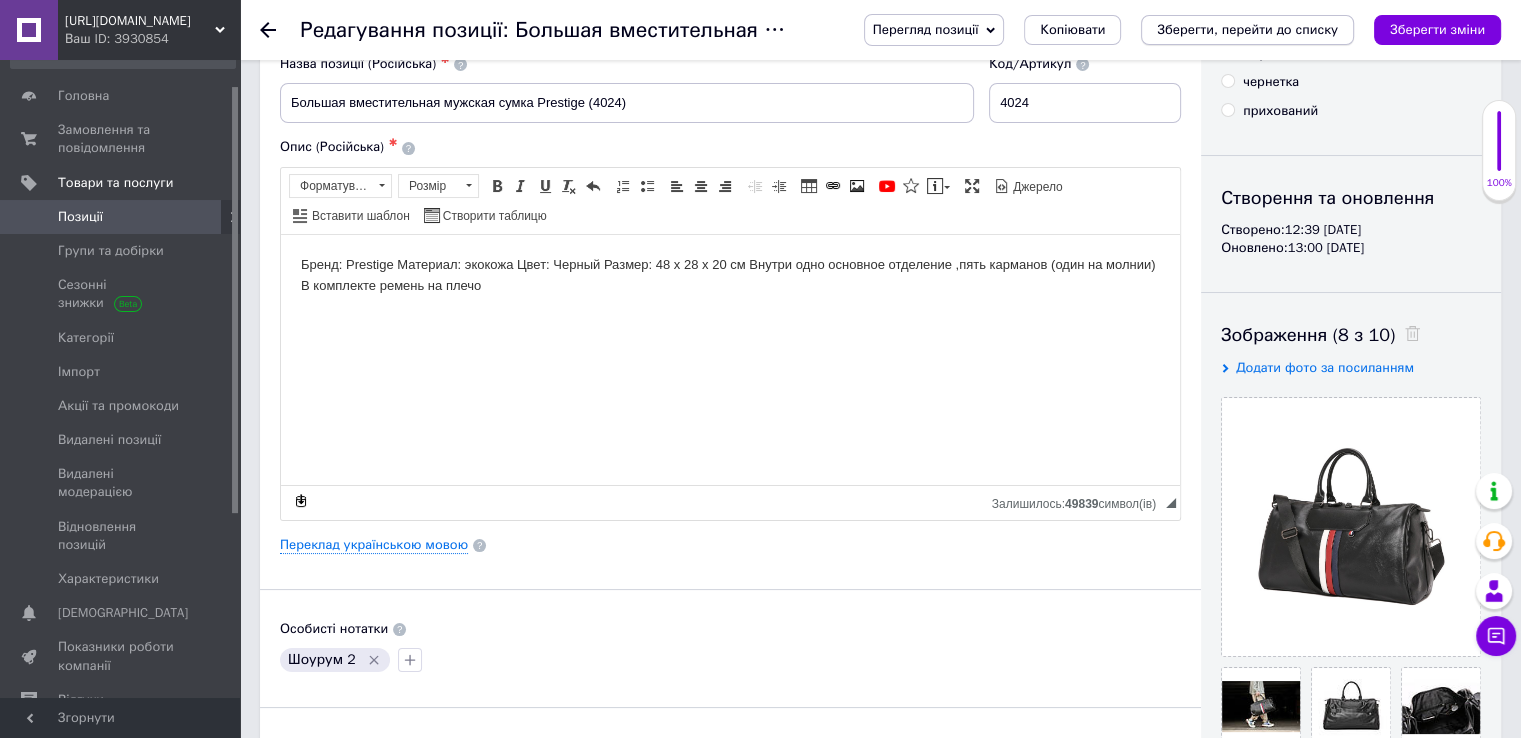 click on "Зберегти, перейти до списку" at bounding box center [1247, 30] 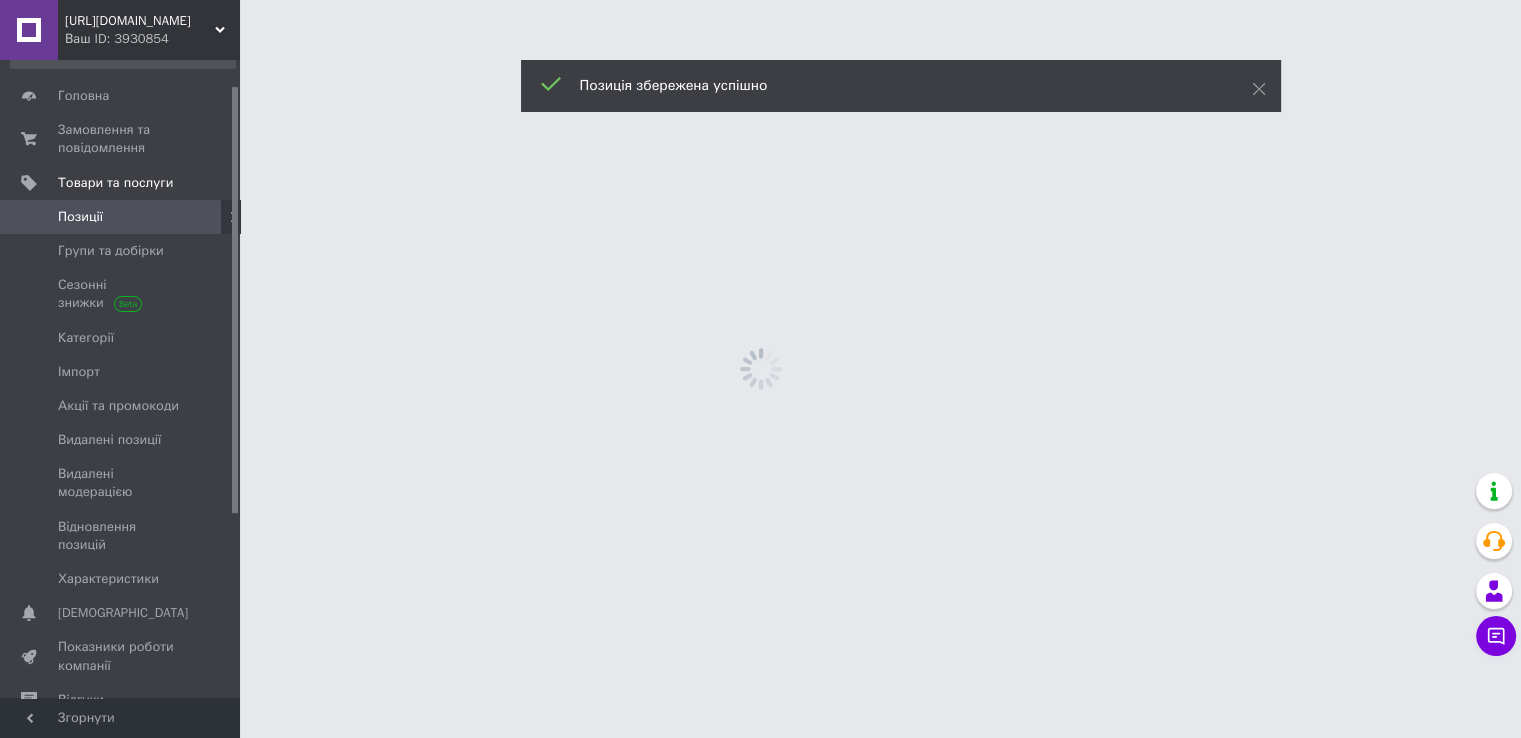 scroll, scrollTop: 0, scrollLeft: 0, axis: both 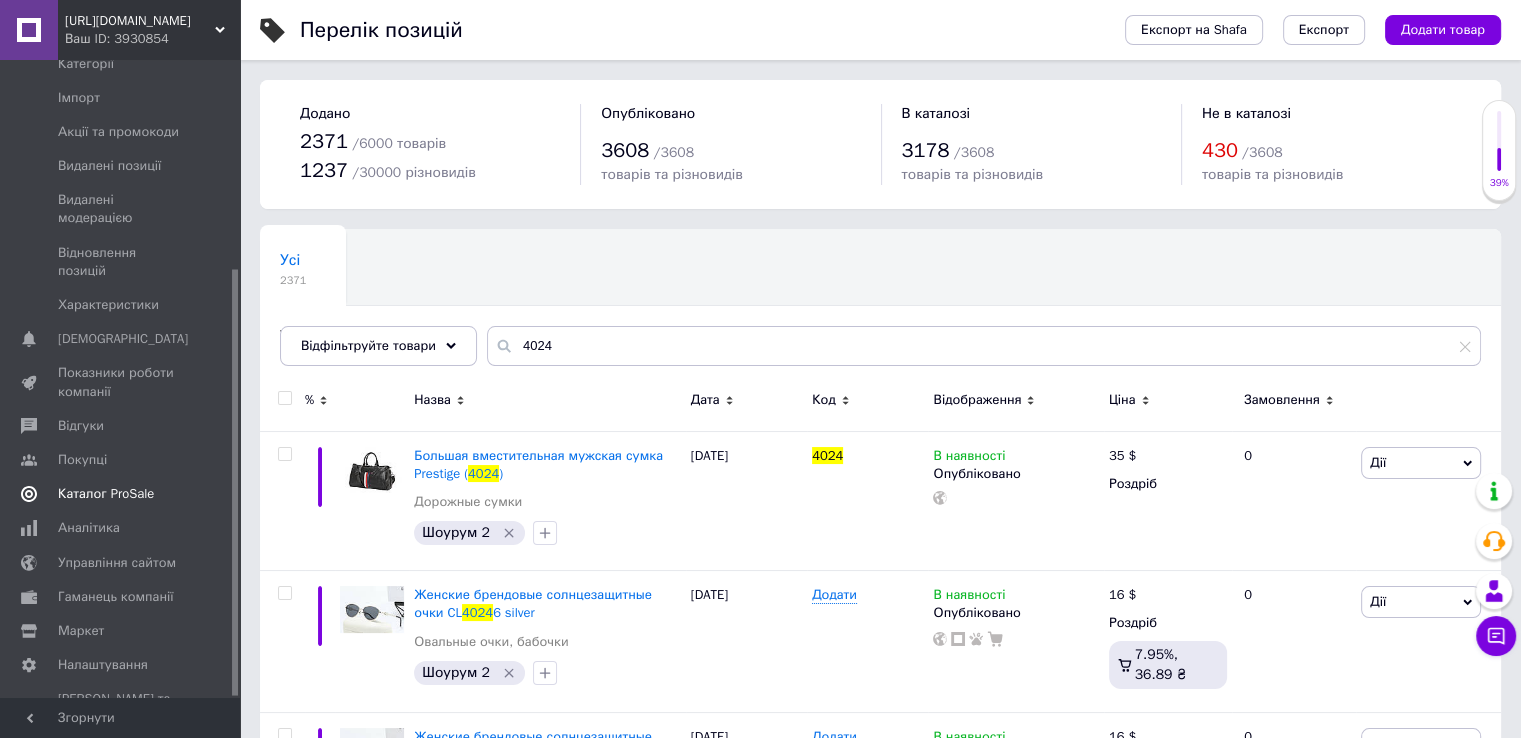click on "Каталог ProSale" at bounding box center [106, 494] 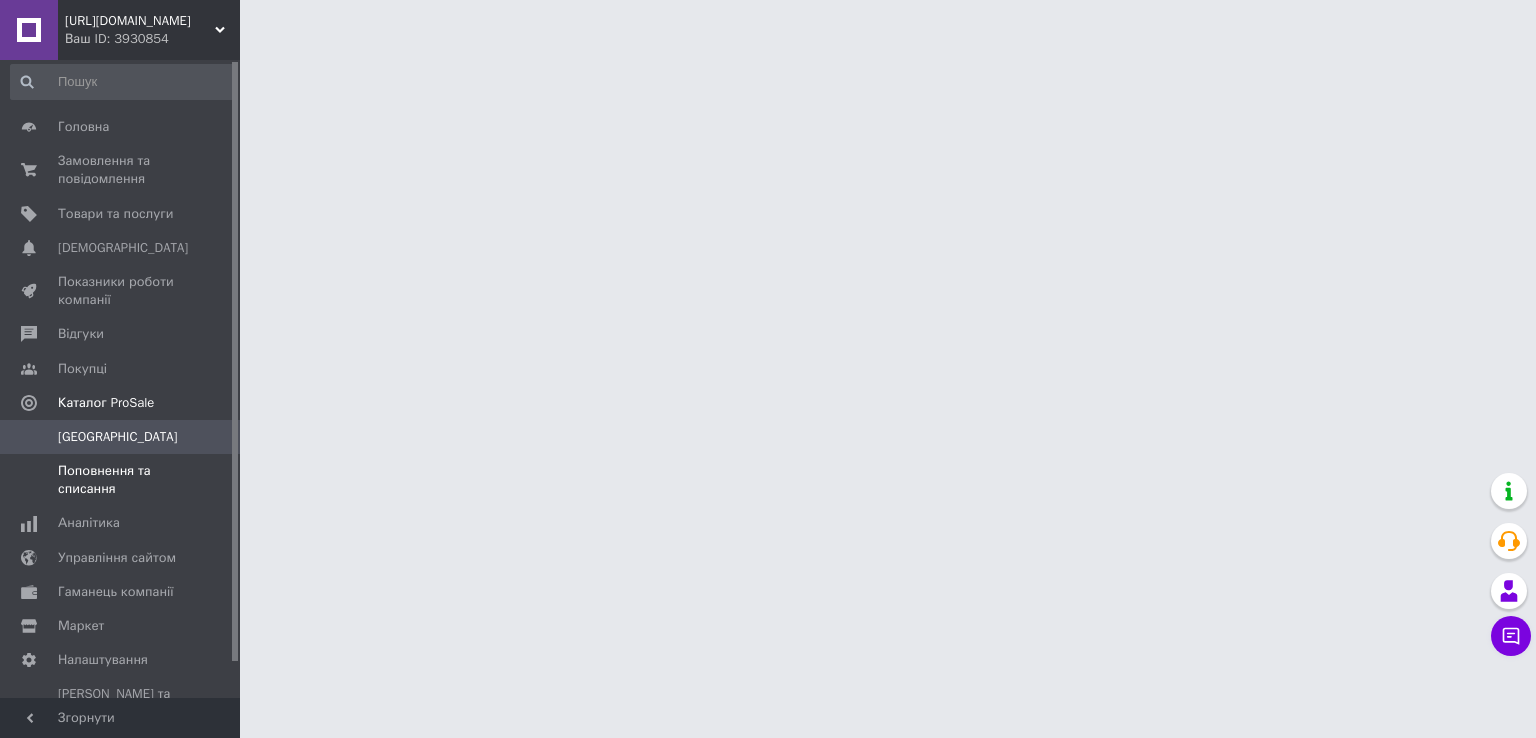 scroll, scrollTop: 0, scrollLeft: 0, axis: both 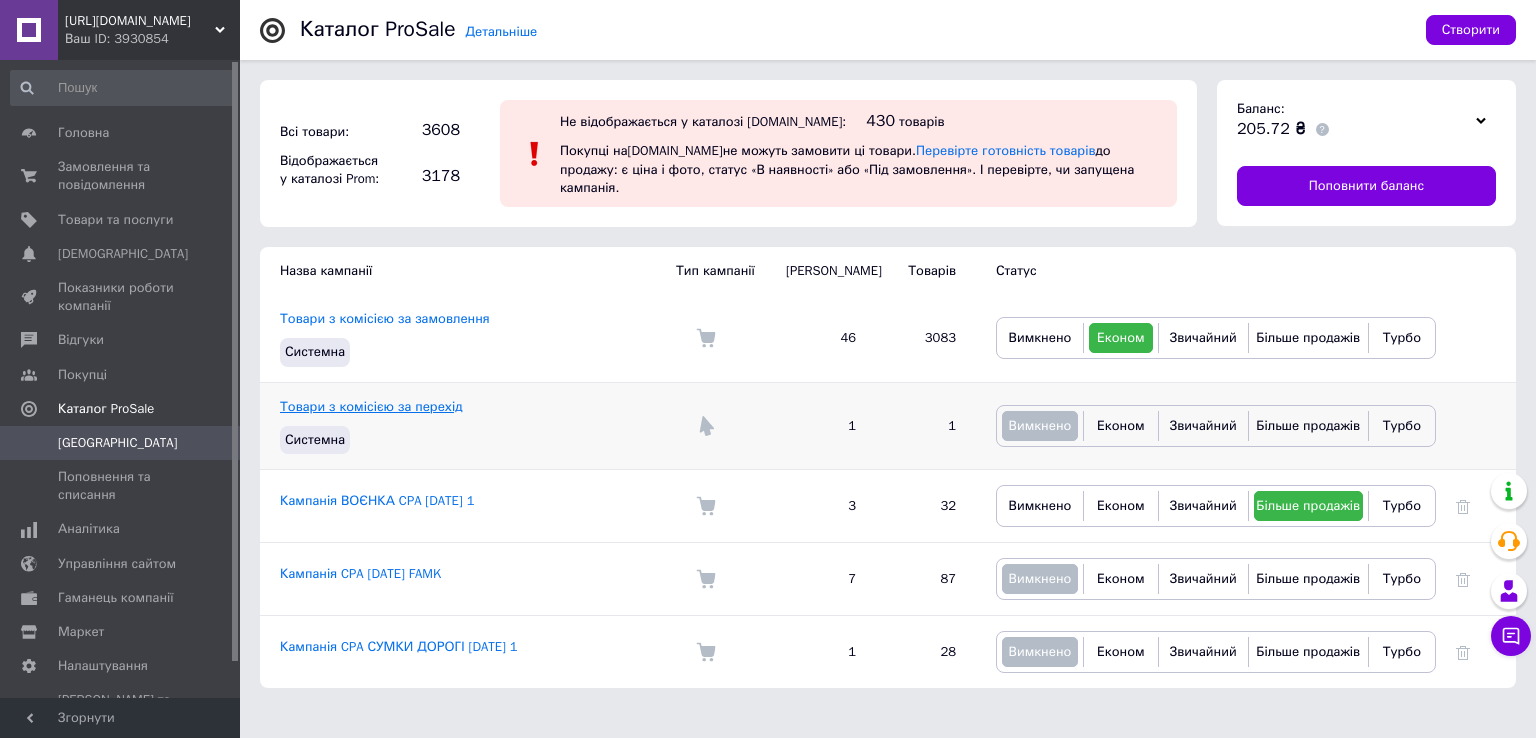 click on "Товари з комісією за перехід" at bounding box center [371, 406] 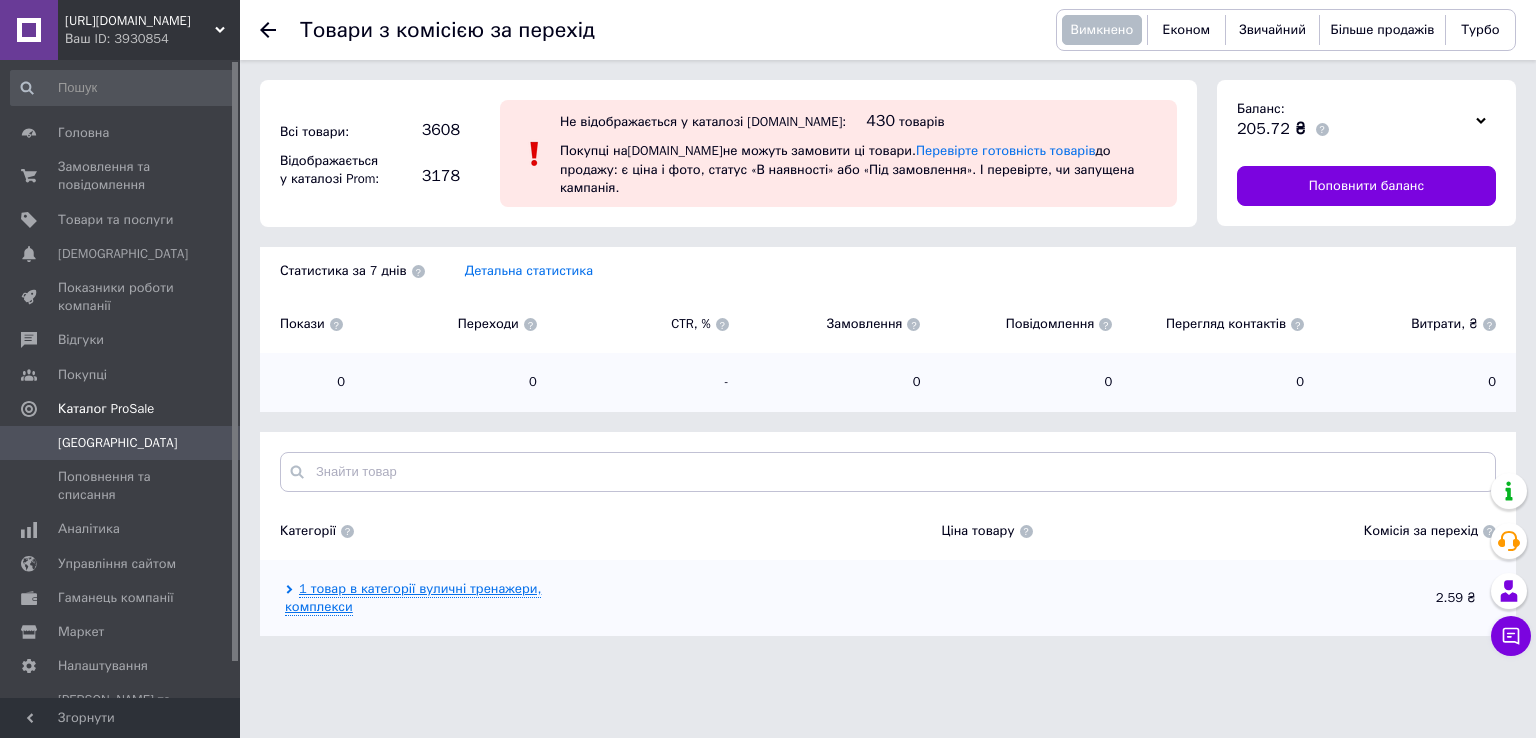 click on "1 товар в категорії вуличні тренажери, комплекси" at bounding box center [413, 598] 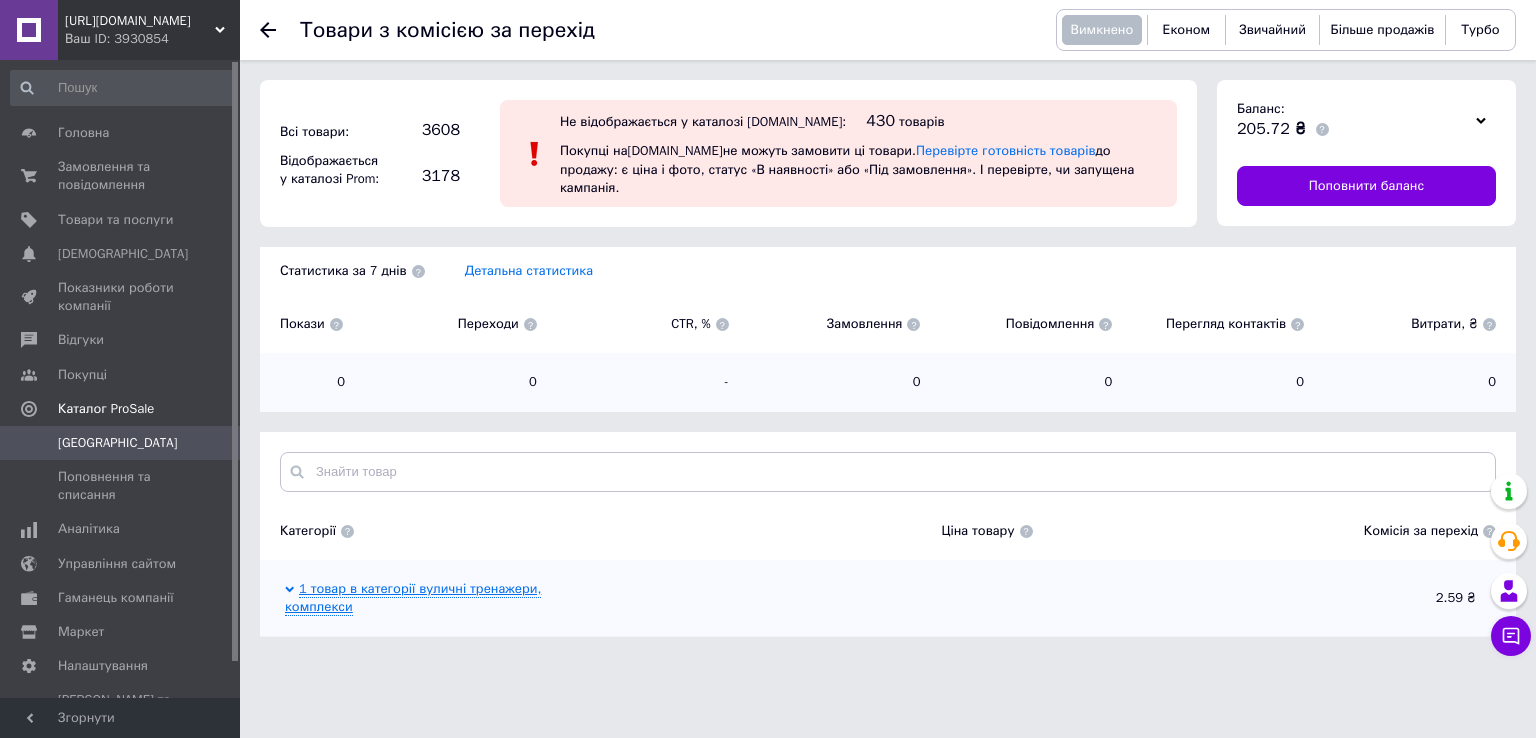 click on "1 товар в категорії вуличні тренажери, комплекси" at bounding box center (413, 598) 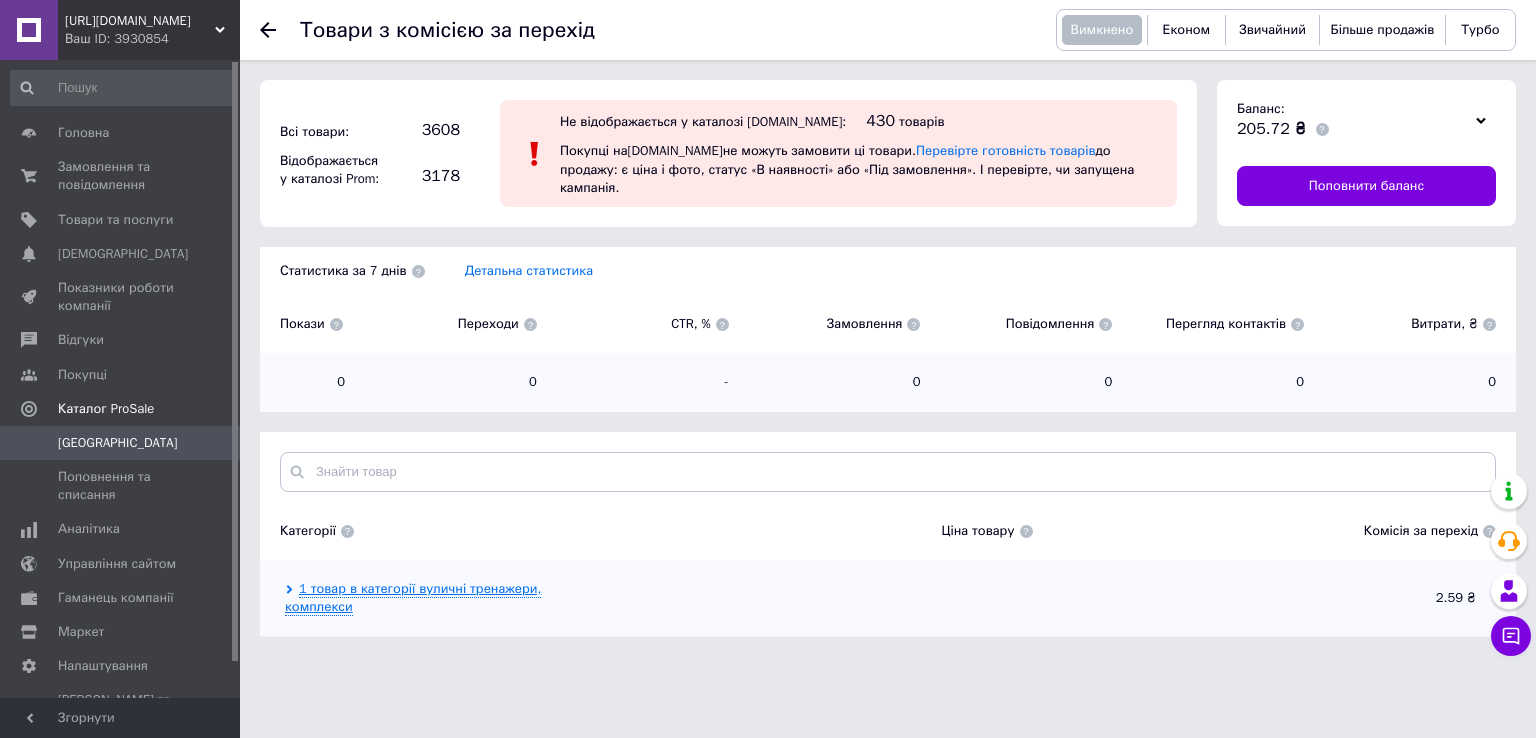 click on "1 товар в категорії вуличні тренажери, комплекси" at bounding box center (413, 598) 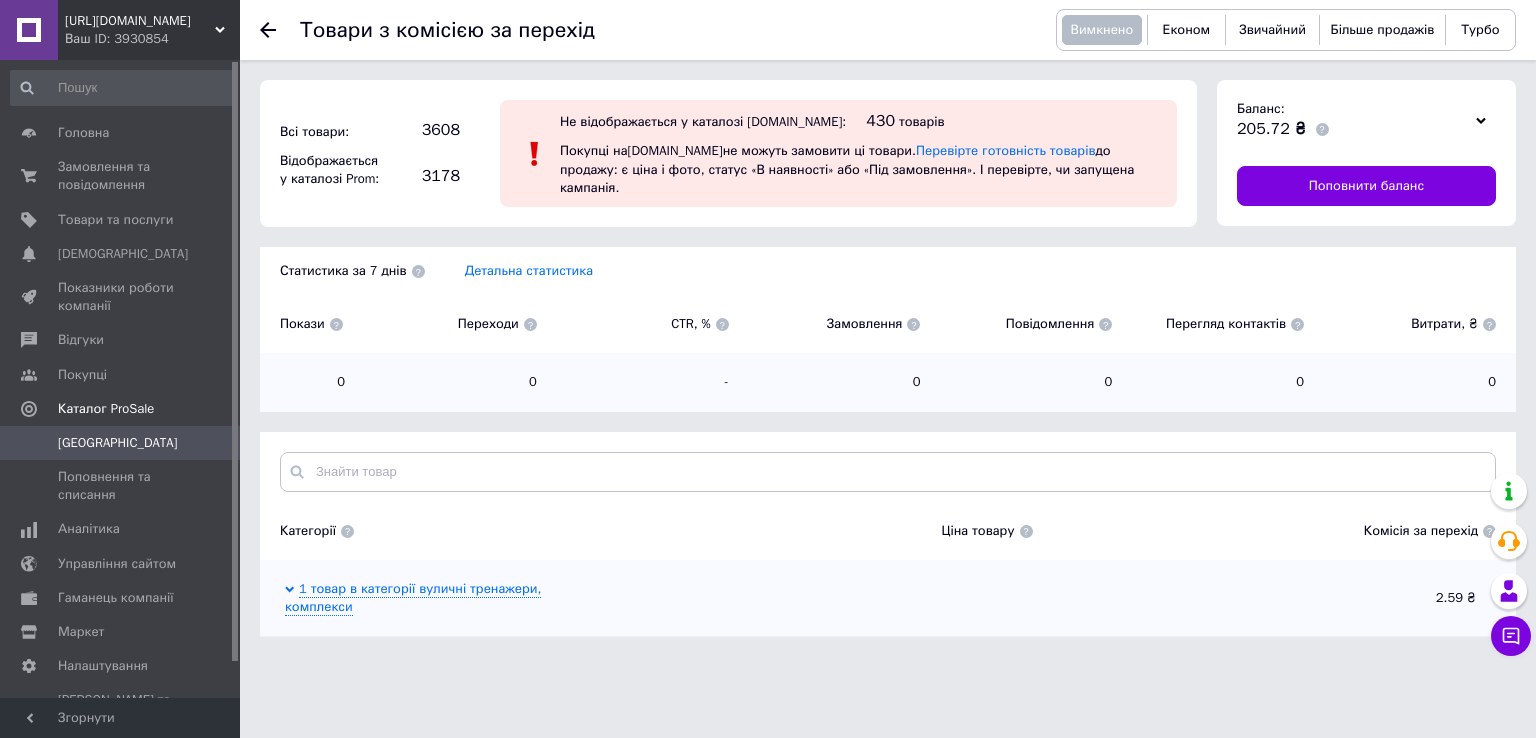 click on "[GEOGRAPHIC_DATA]" at bounding box center [121, 443] 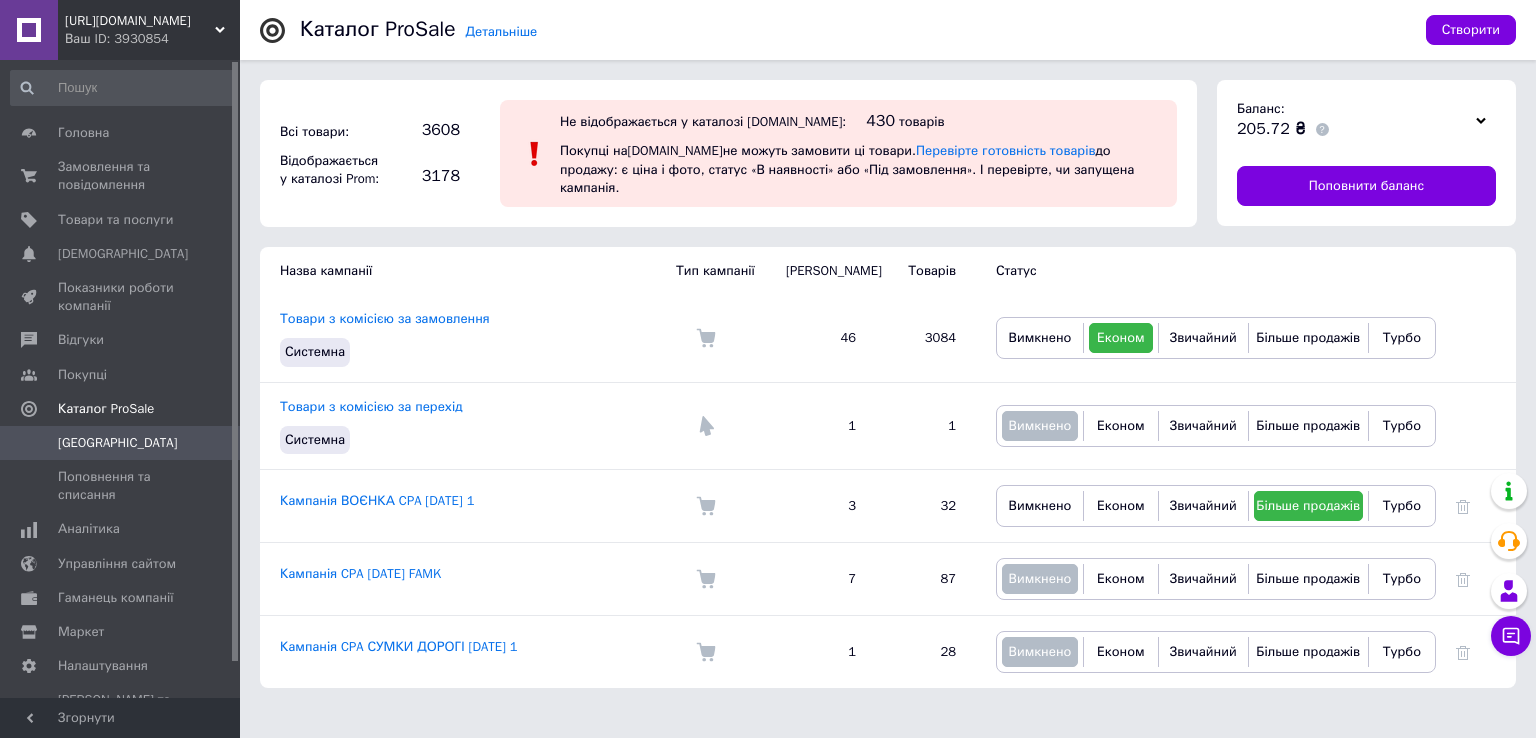 click on "Всі товари: 3608 Відображається у каталозі Prom: 3178 Не відображається у каталозі [DOMAIN_NAME]: 430   товарів Покупці на  [DOMAIN_NAME]  не можуть замовити ці товари.
Перевірте готовність товарів  до продажу:
є ціна і фото, статус «В наявності» або «Під замовлення».
І перевірте, чи запущена кампанія." at bounding box center (728, 153) 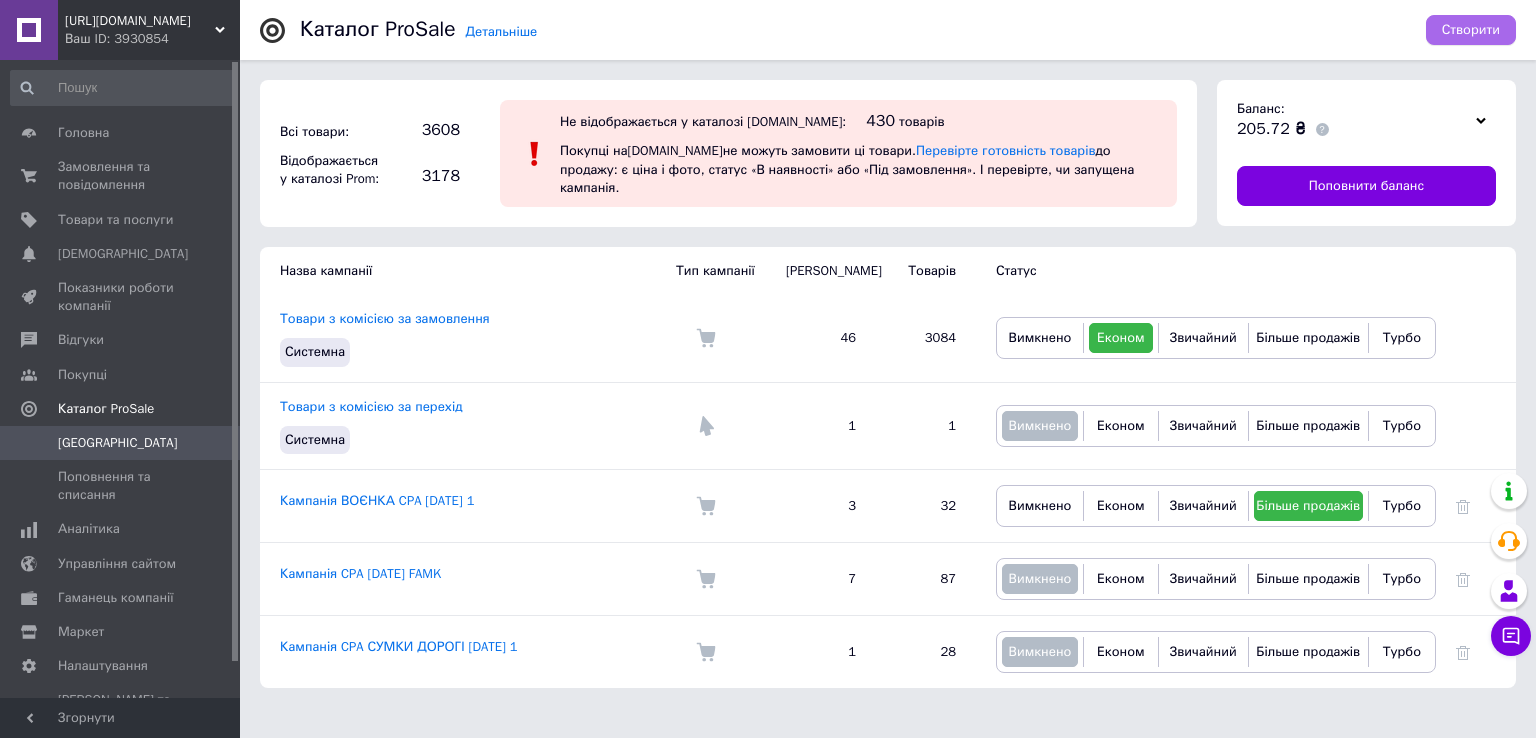 click on "Створити" at bounding box center (1471, 30) 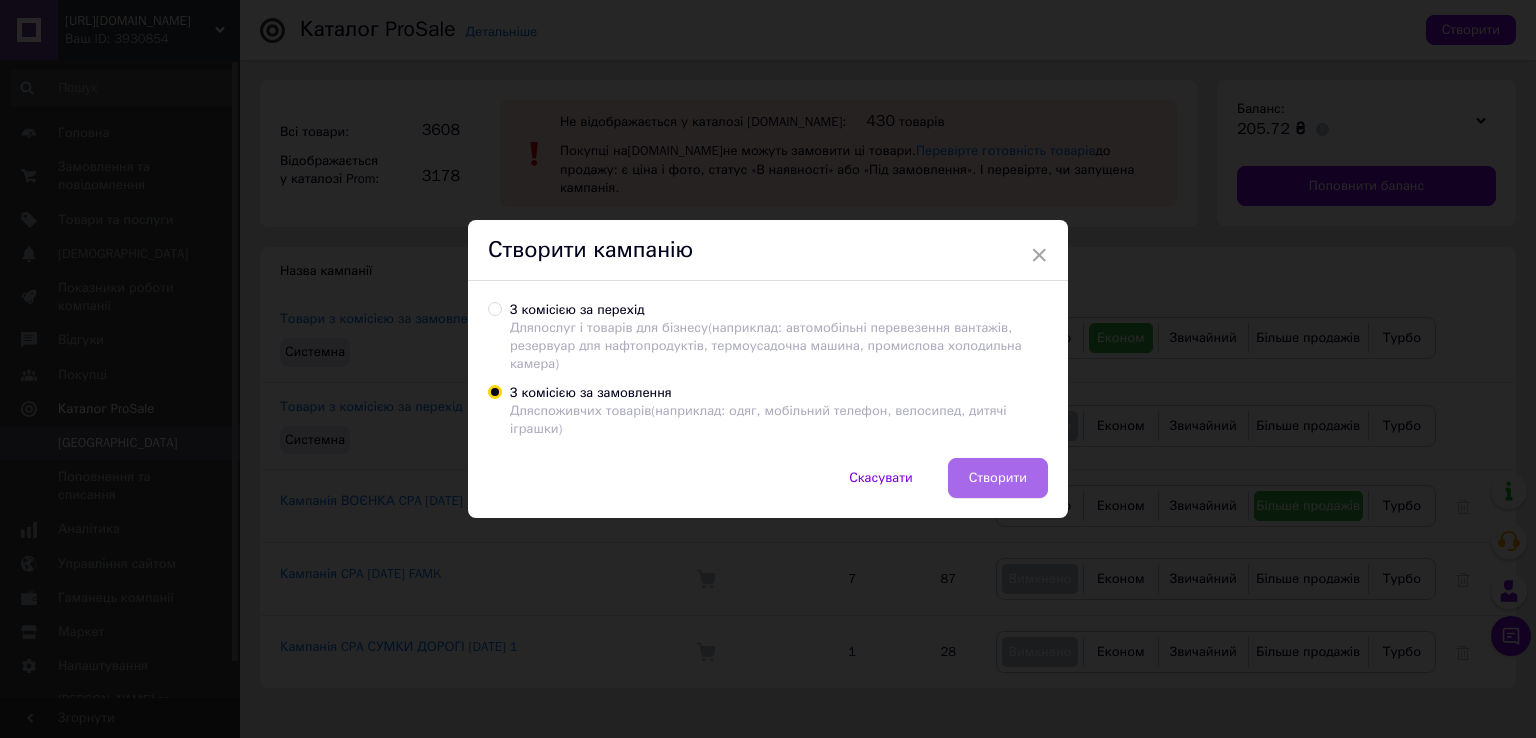 click on "Створити" at bounding box center [998, 478] 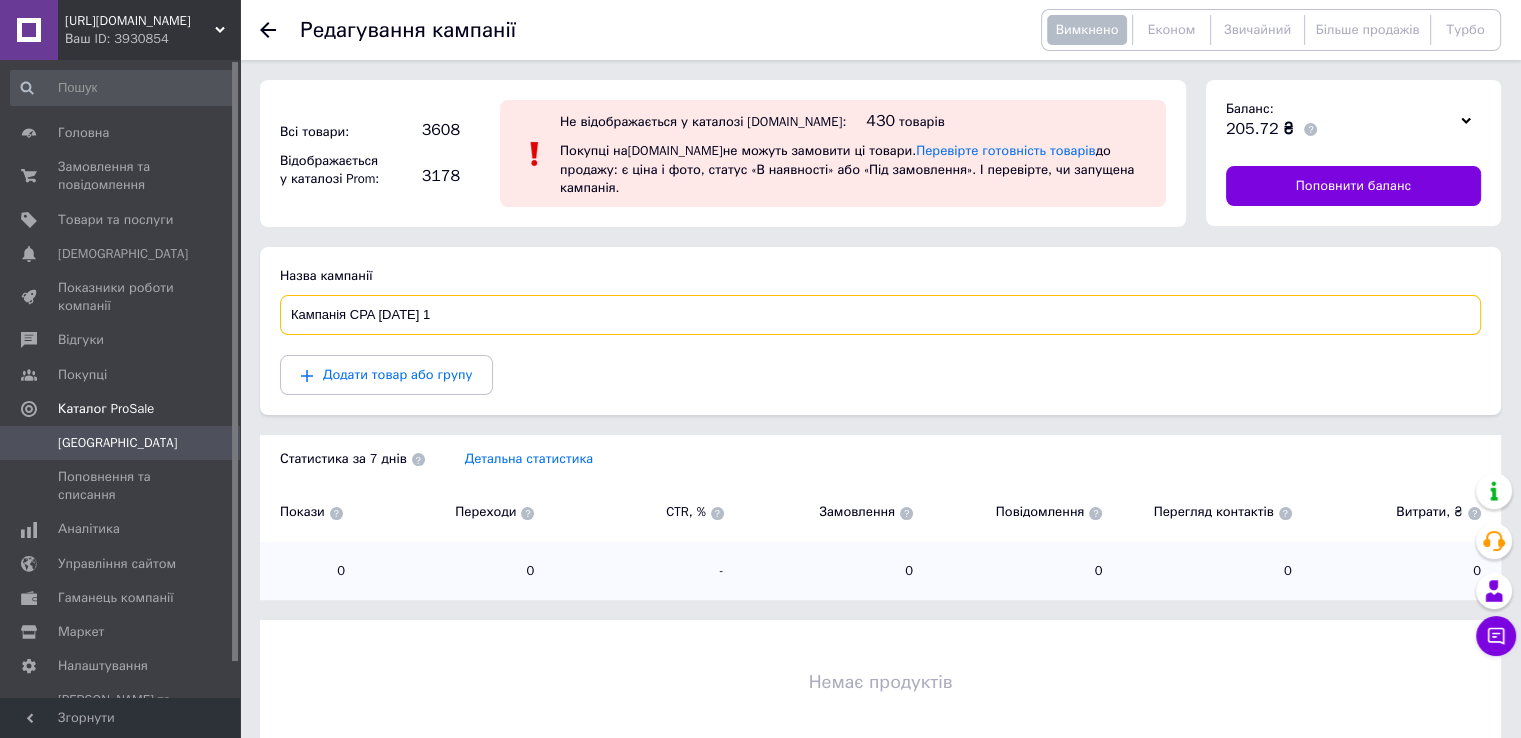 click on "Кампанія CPA [DATE] 1" at bounding box center (880, 315) 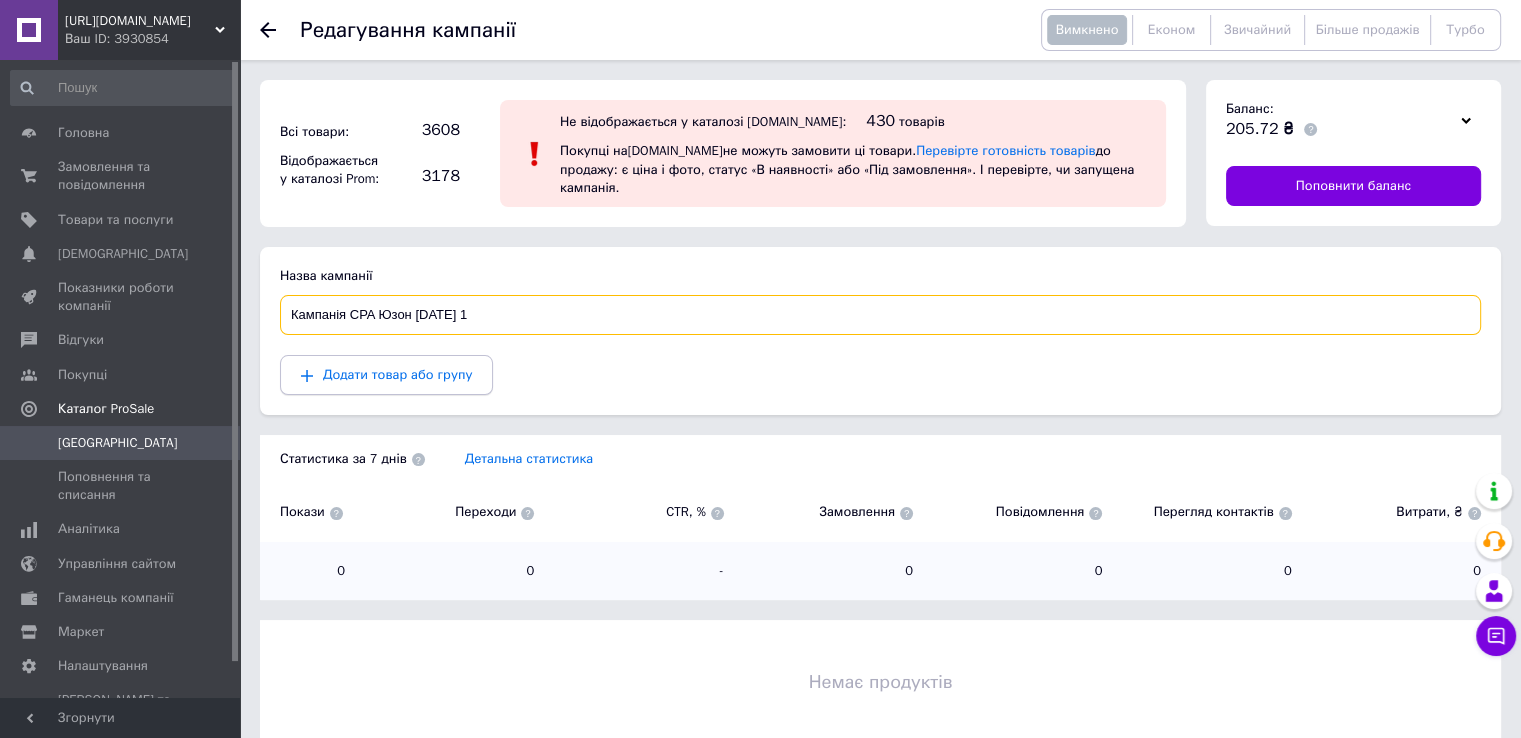 type on "Кампанія CPA Юзон [DATE] 1" 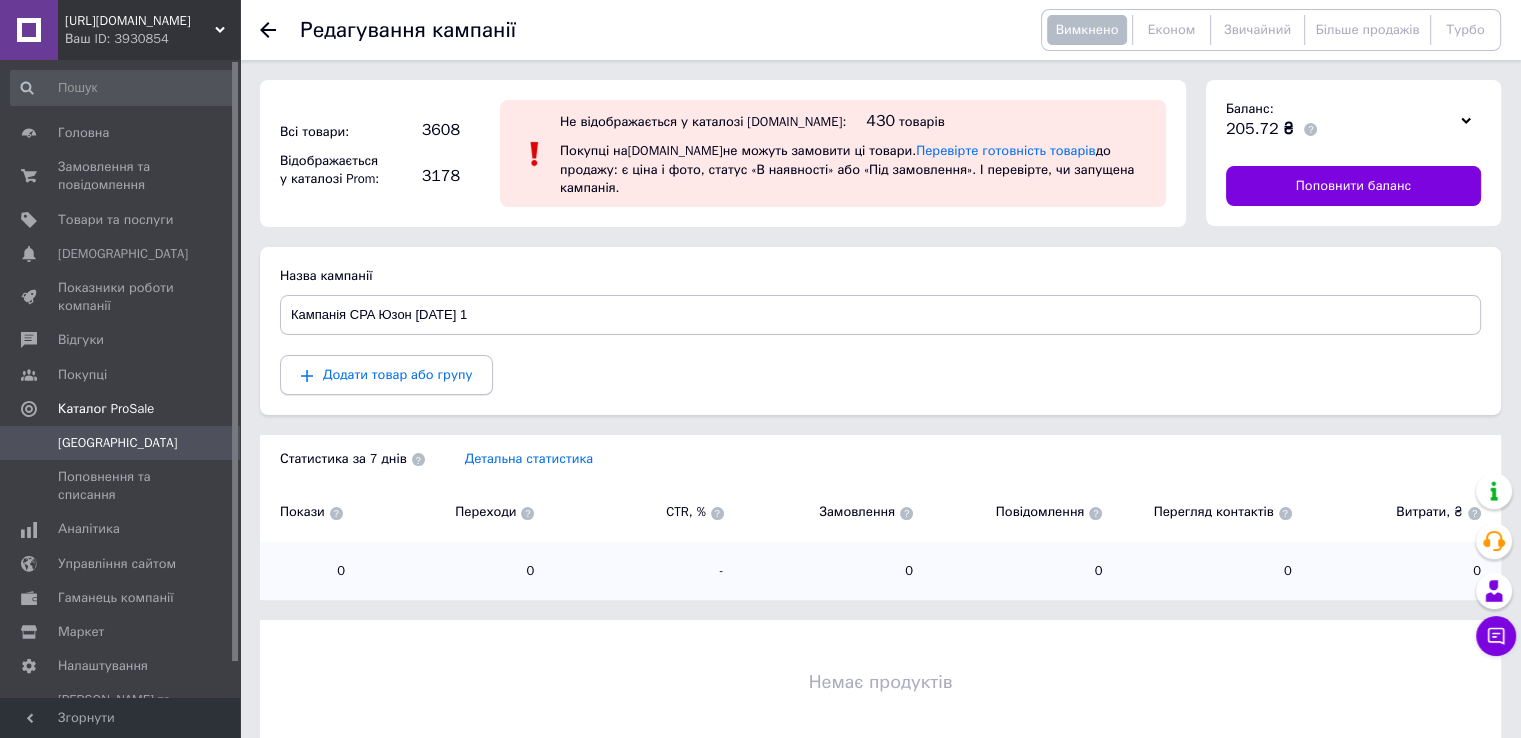 click on "Додати товар або групу" at bounding box center [397, 374] 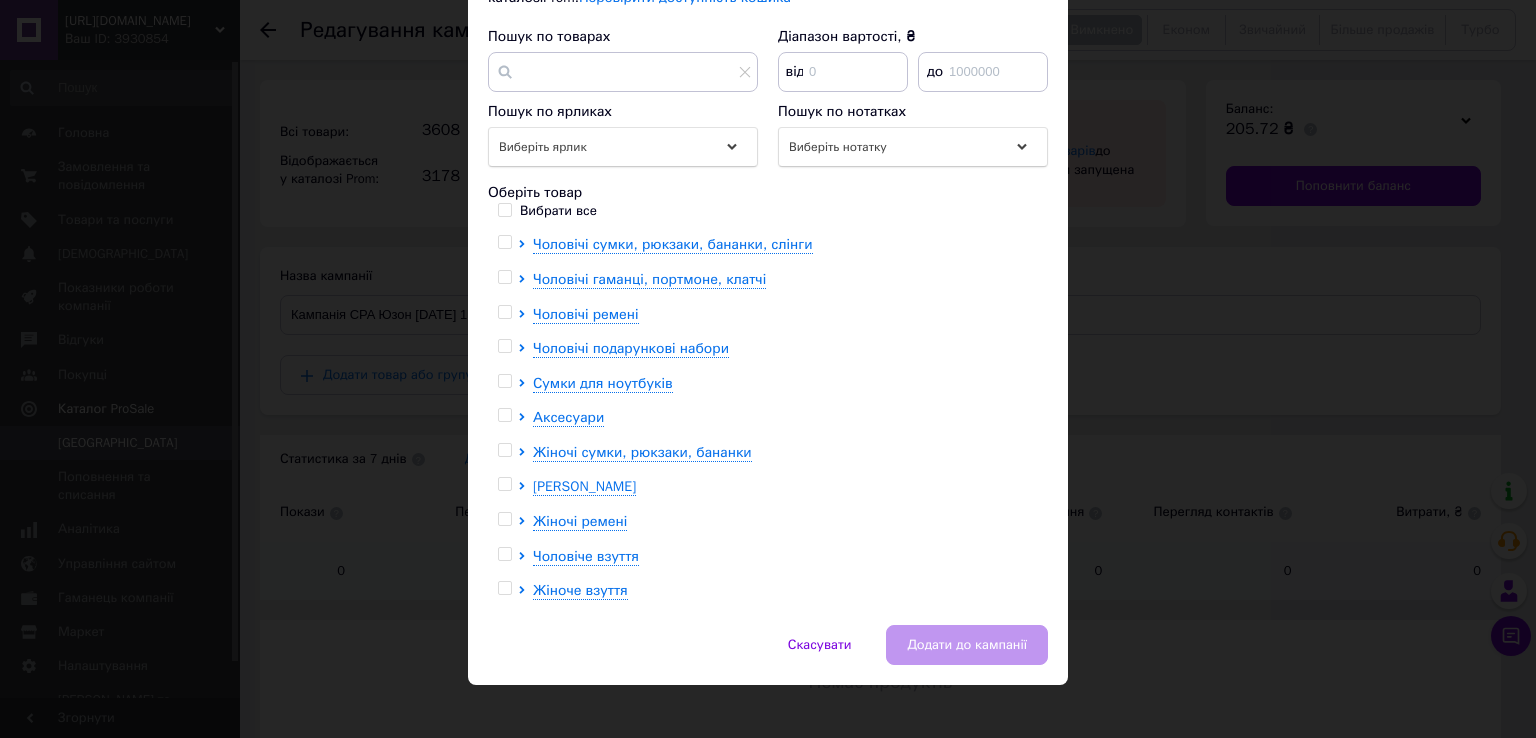 scroll, scrollTop: 288, scrollLeft: 0, axis: vertical 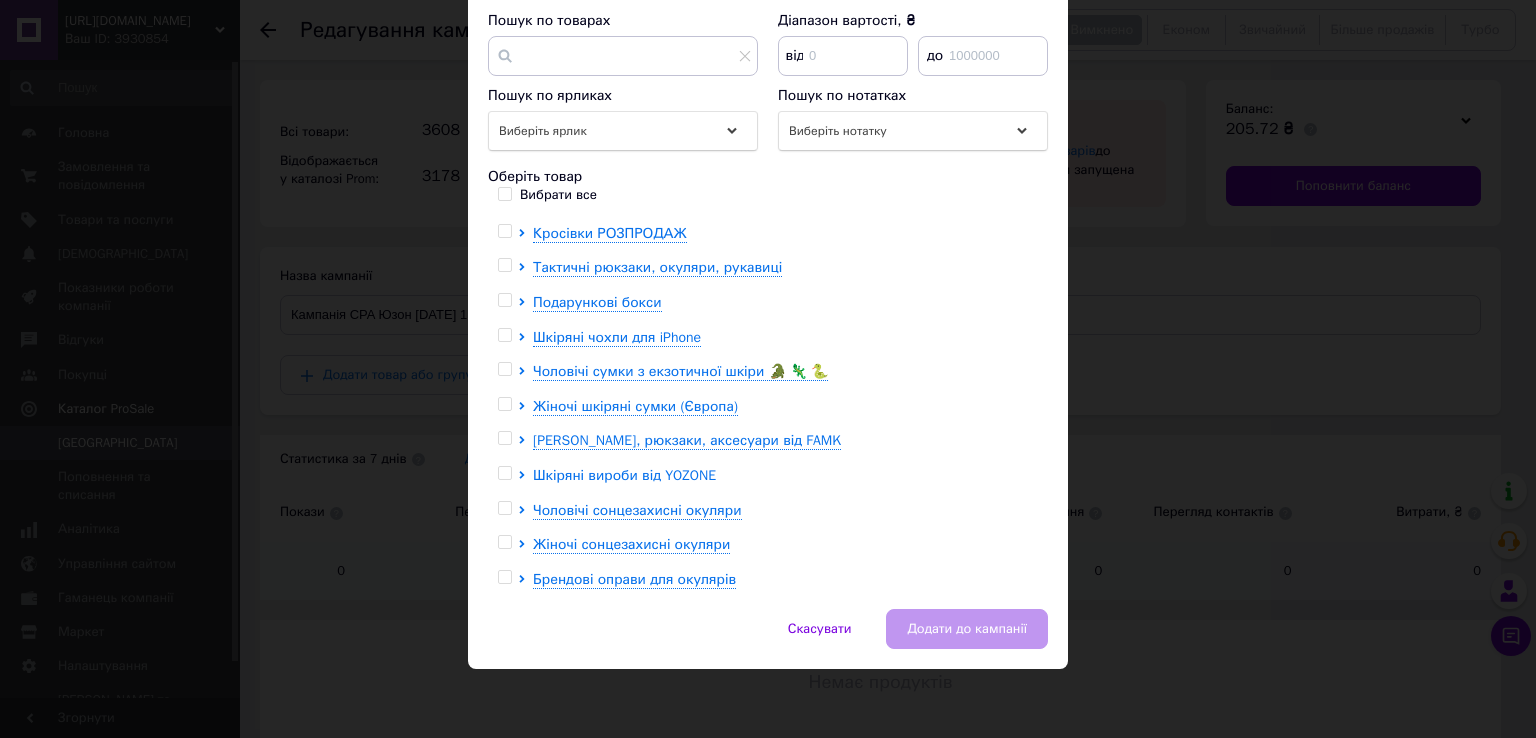 click 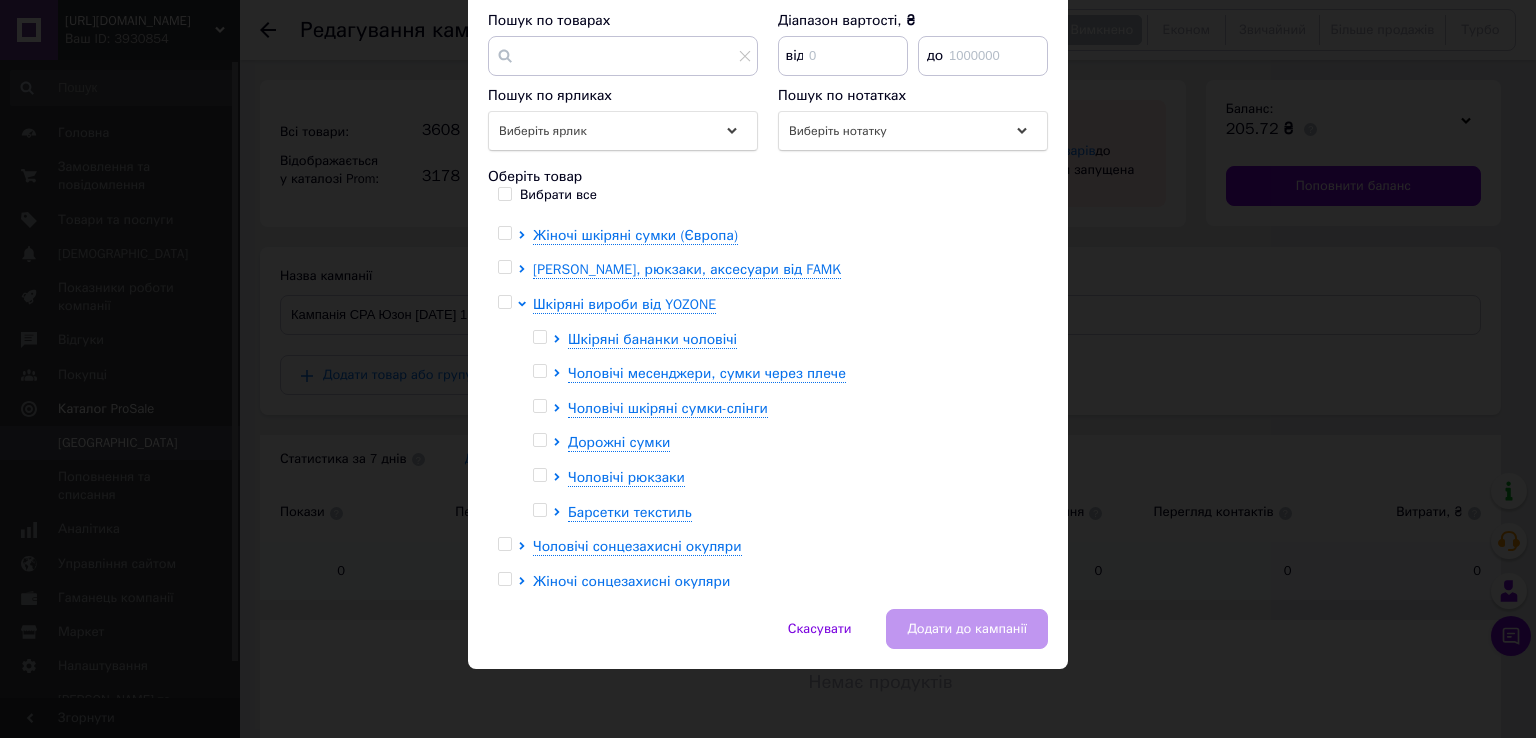scroll, scrollTop: 576, scrollLeft: 0, axis: vertical 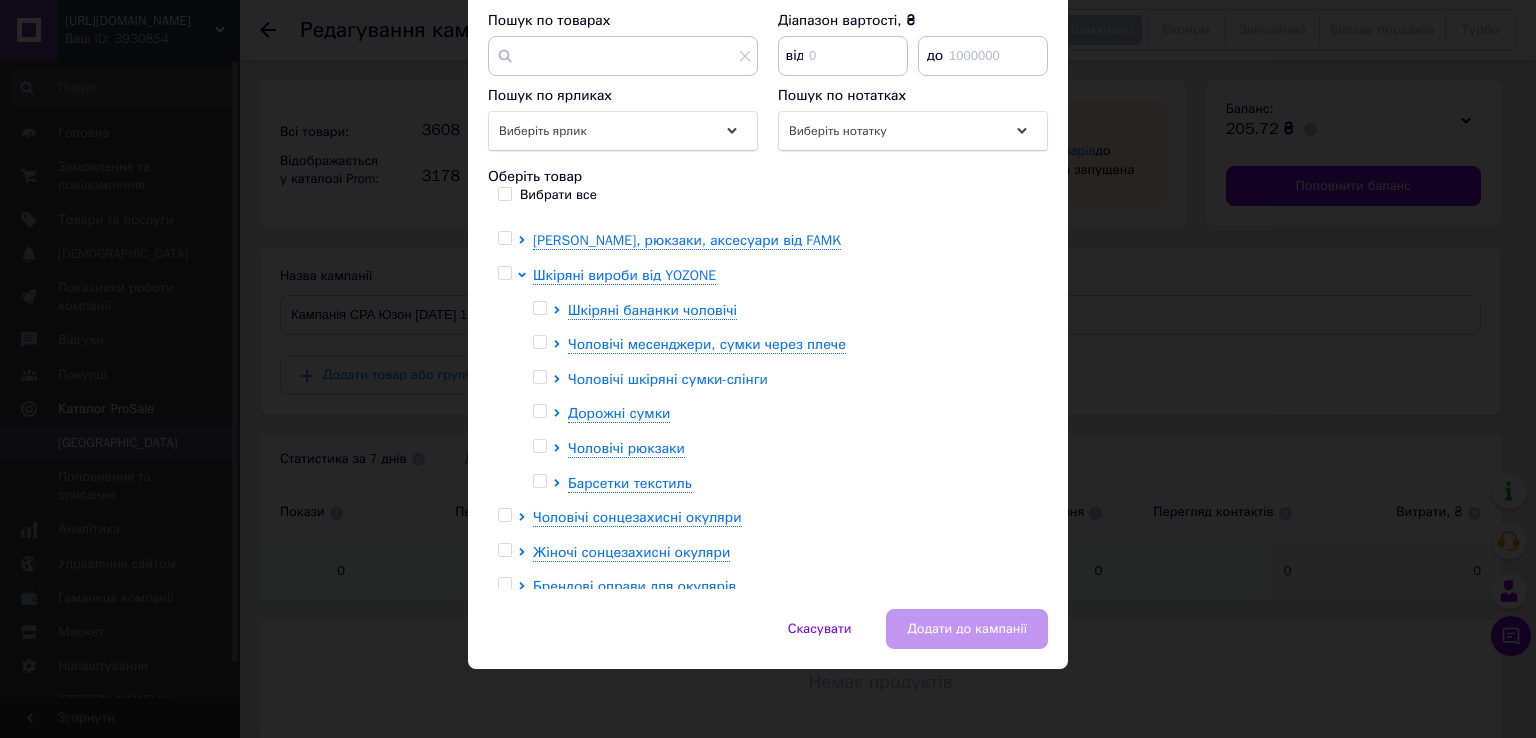 click 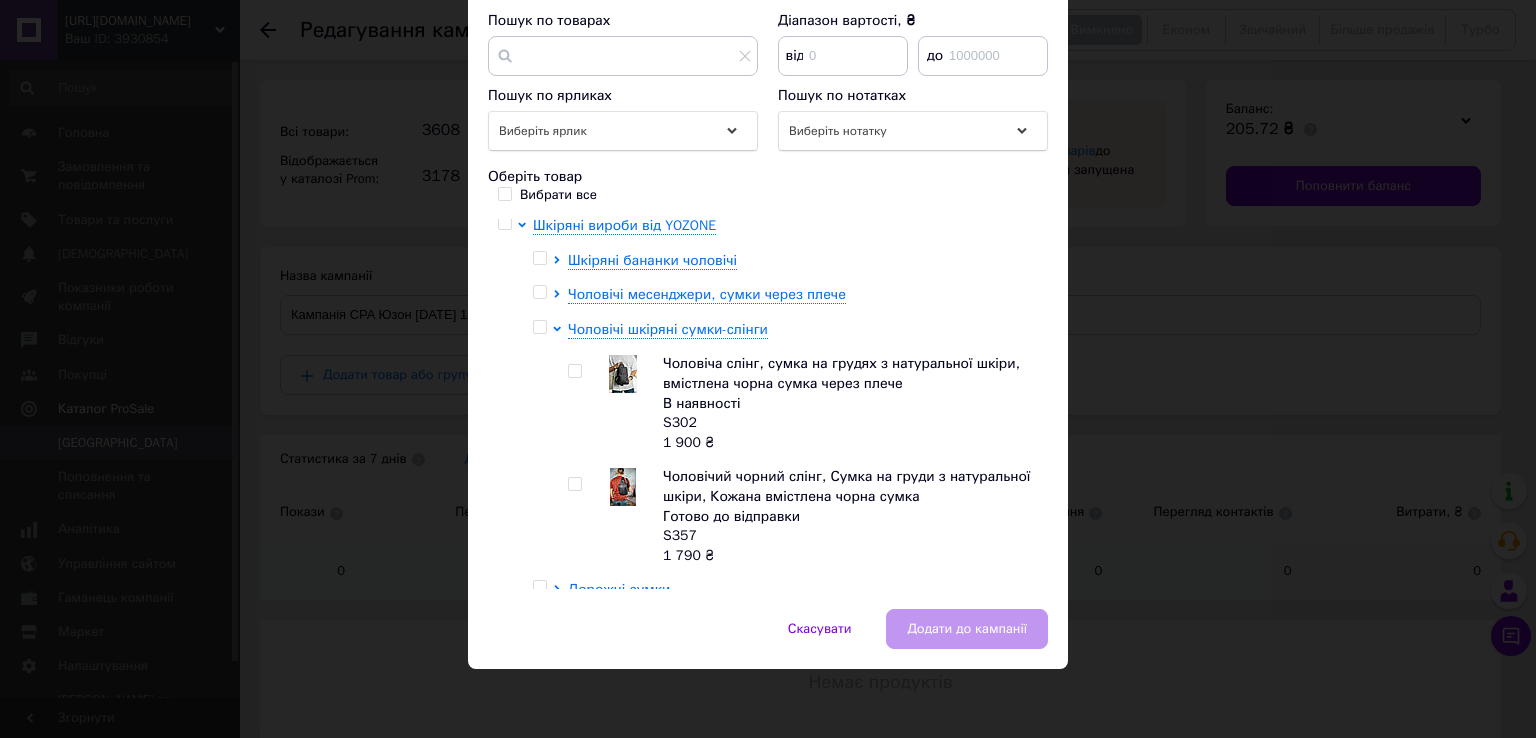 scroll, scrollTop: 609, scrollLeft: 0, axis: vertical 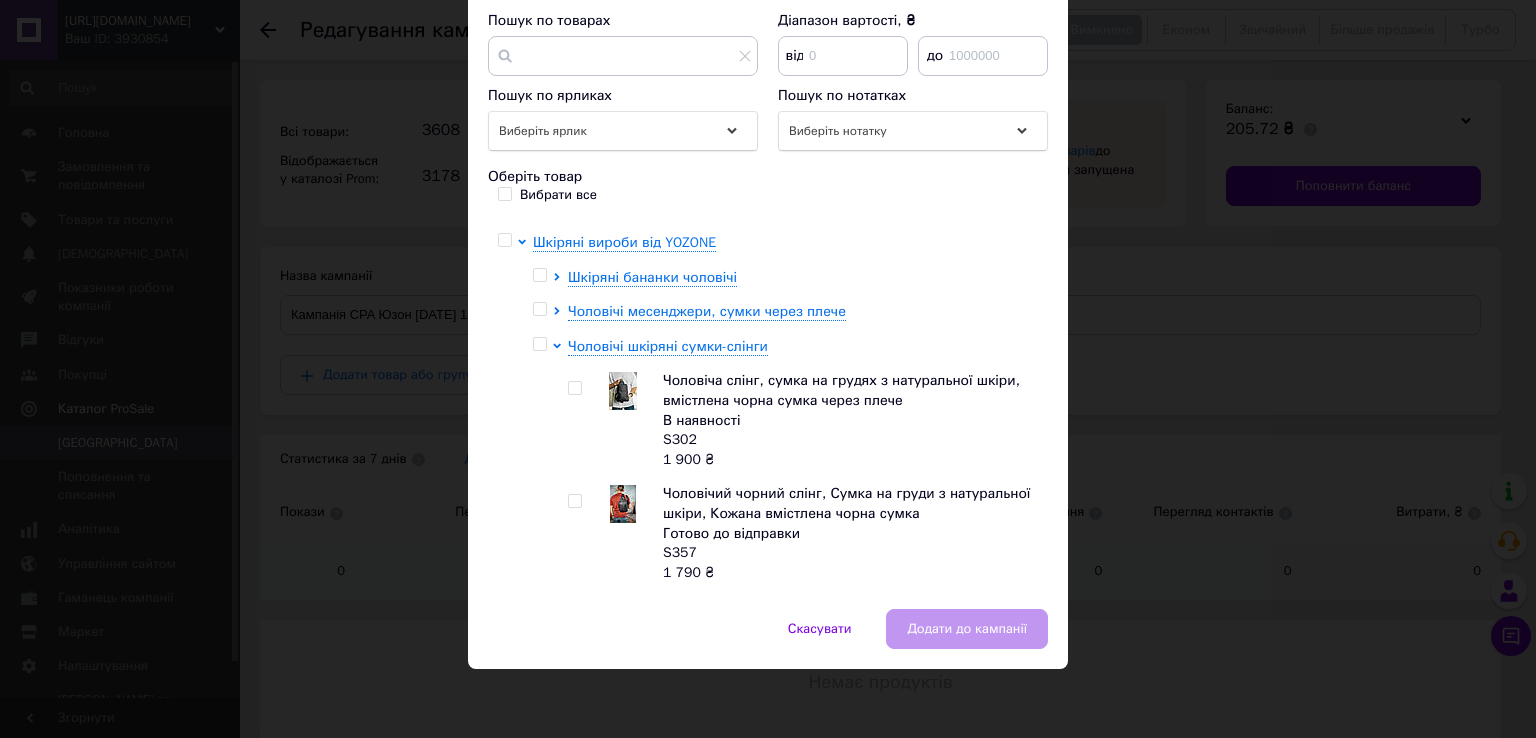 click at bounding box center [539, 344] 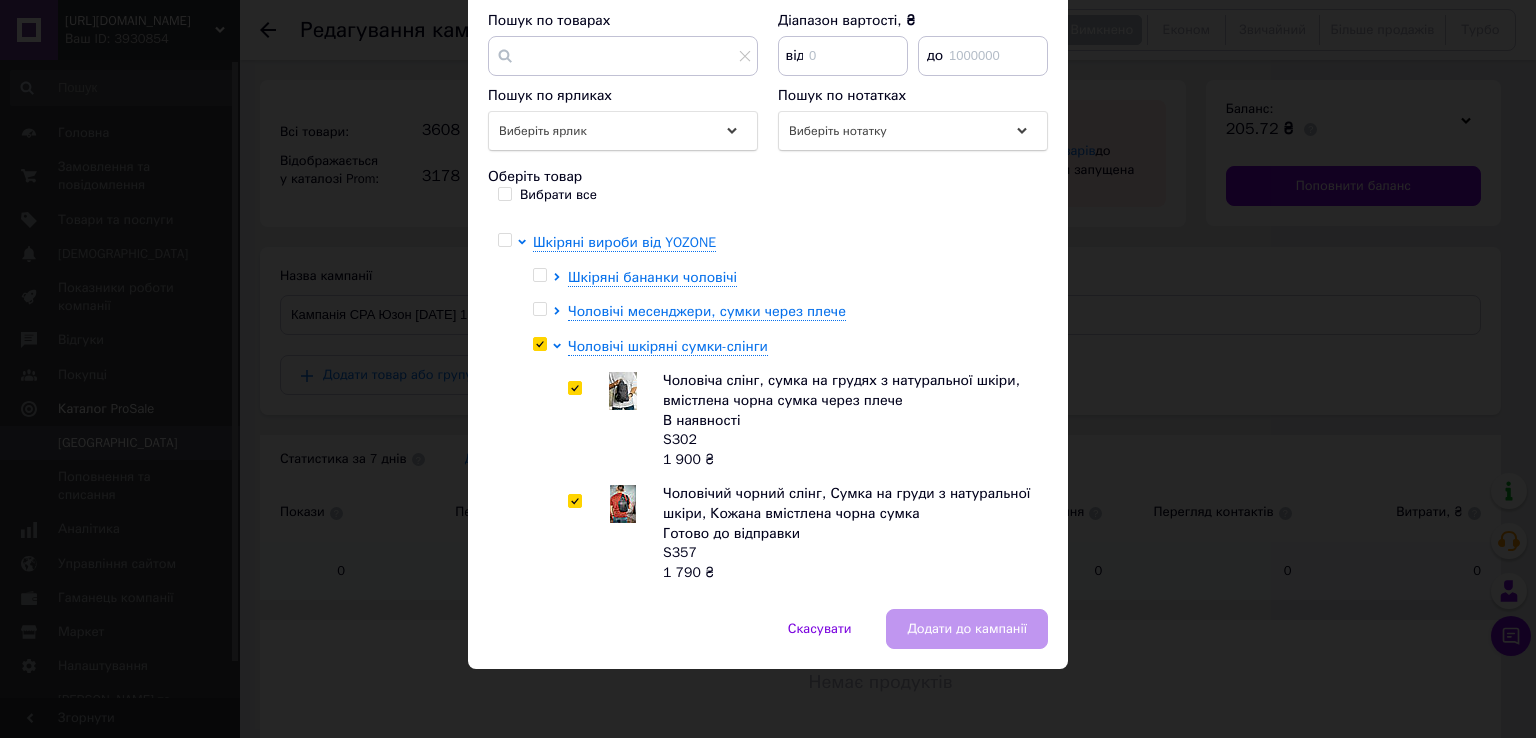 checkbox on "true" 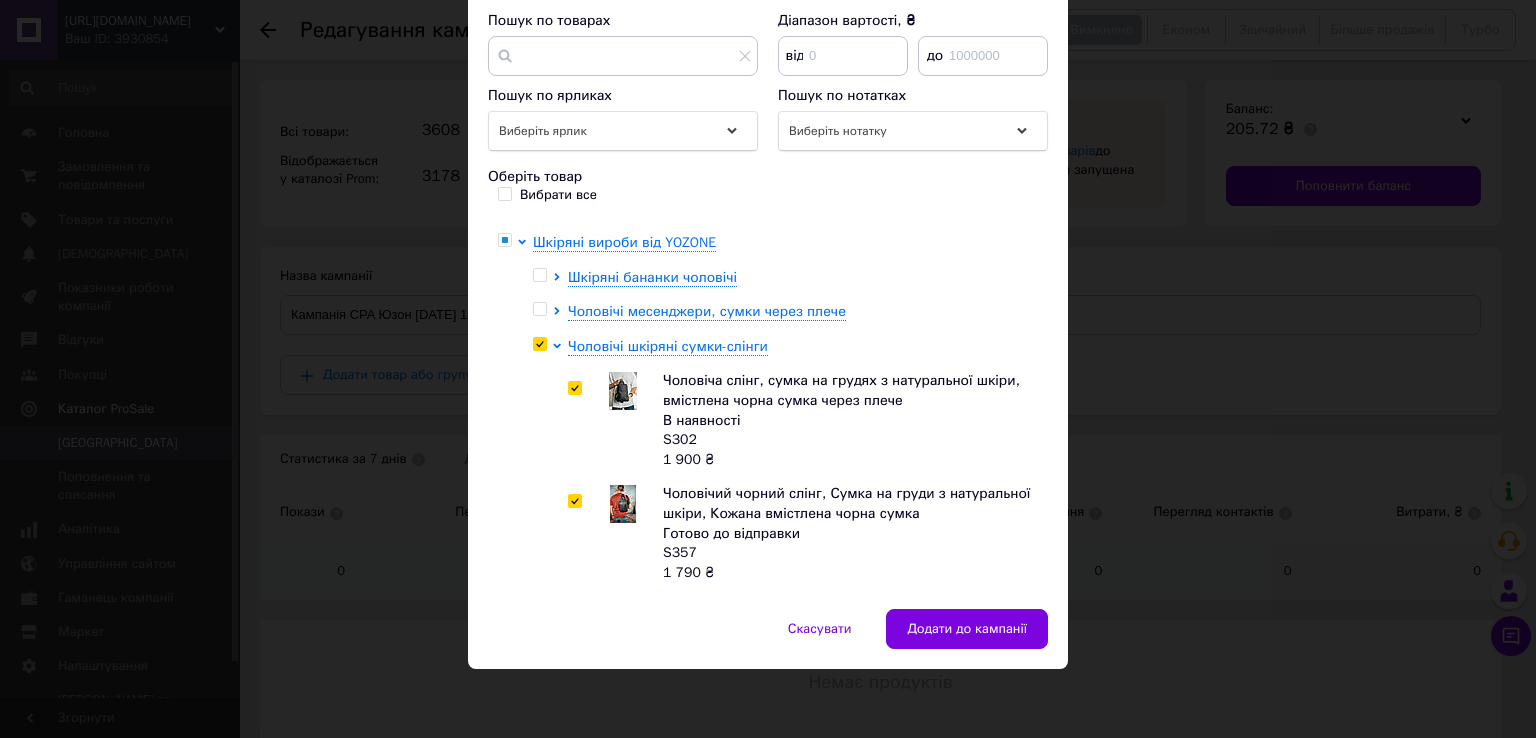 click at bounding box center [560, 312] 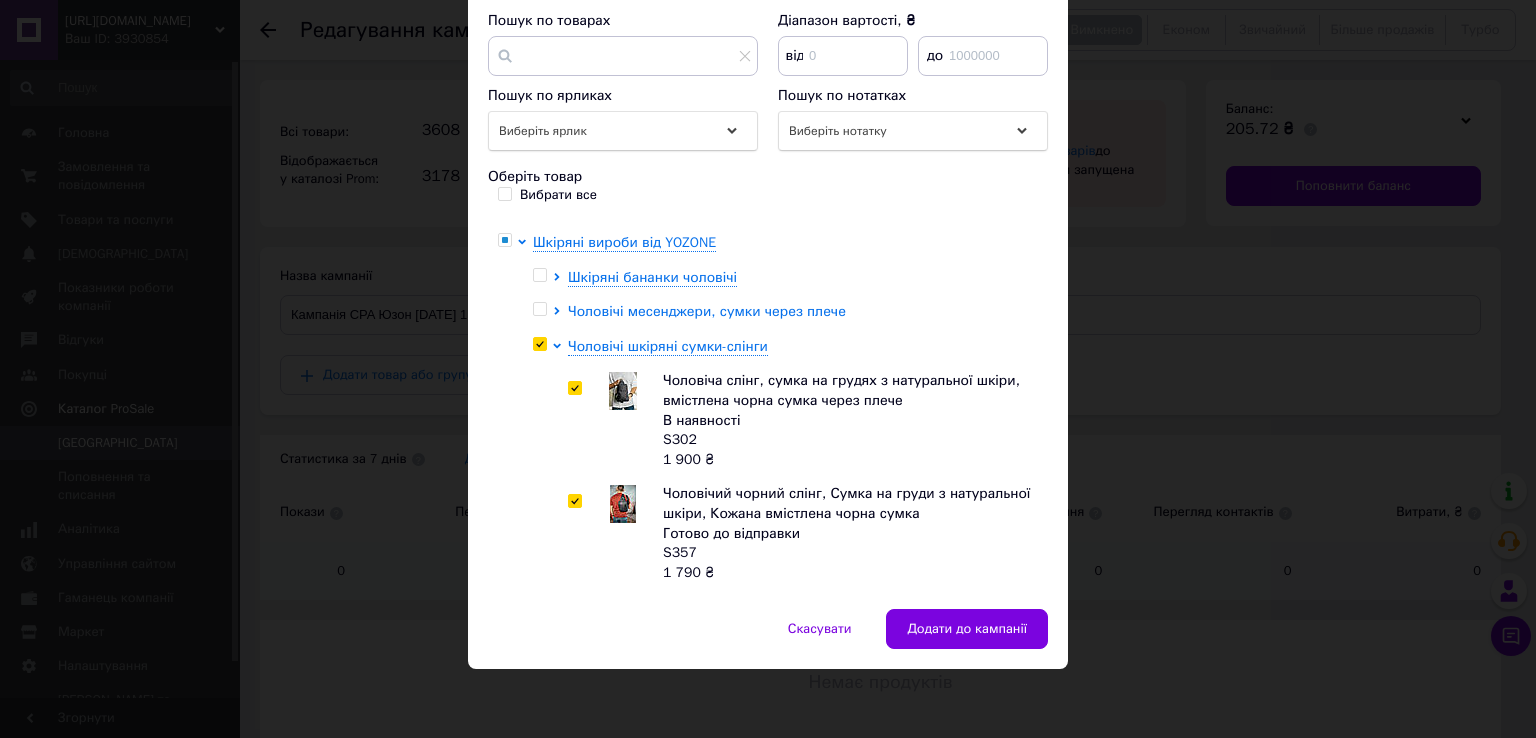 click 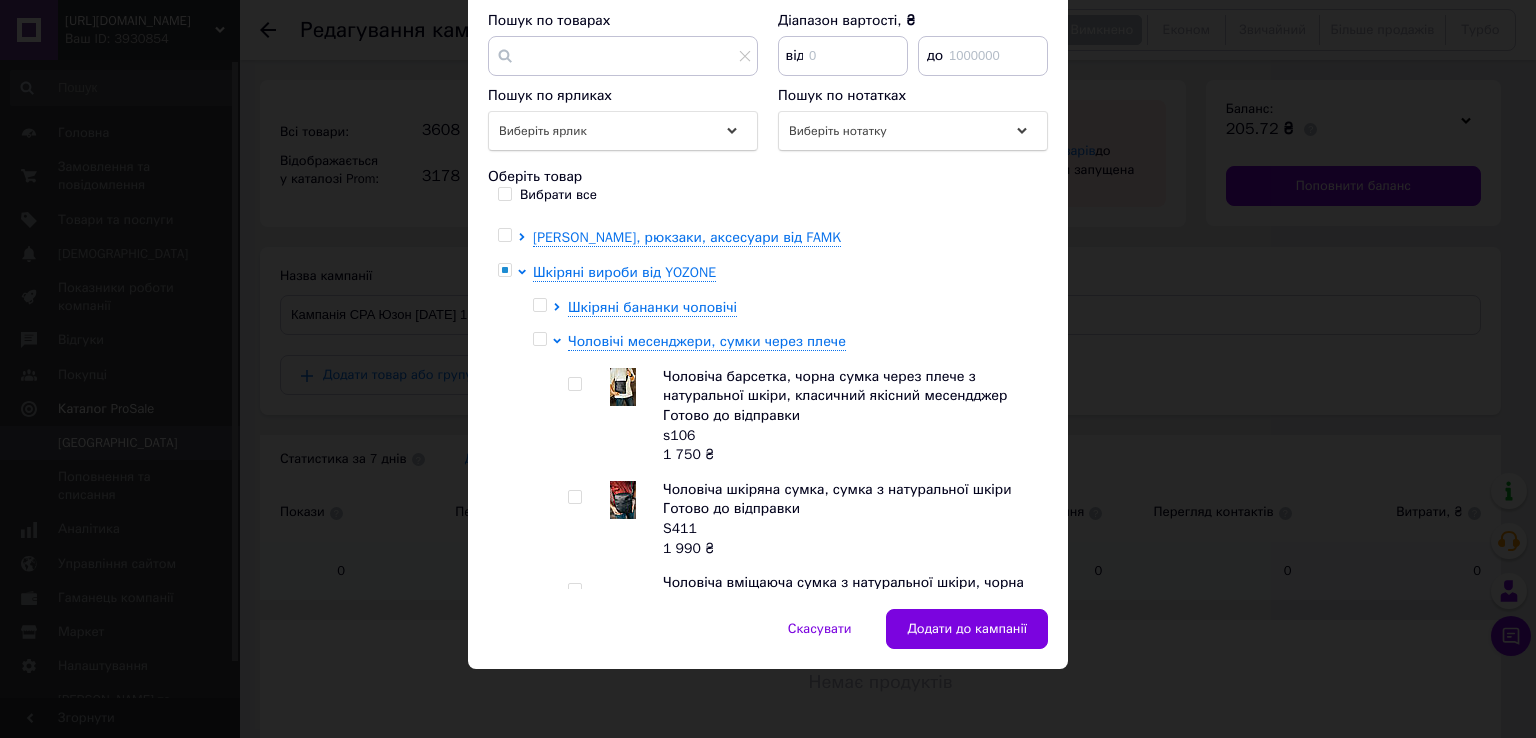 scroll, scrollTop: 609, scrollLeft: 0, axis: vertical 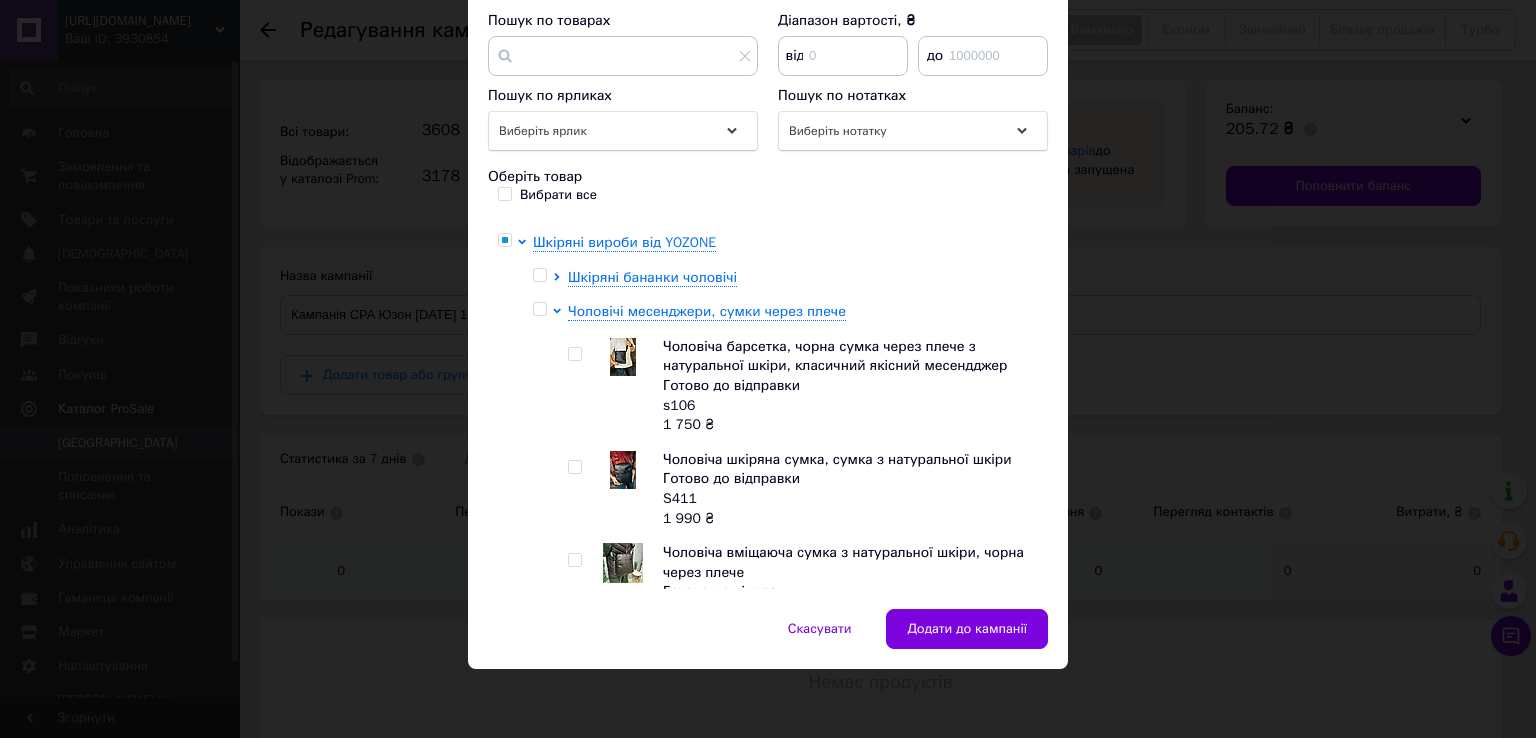 click at bounding box center [539, 309] 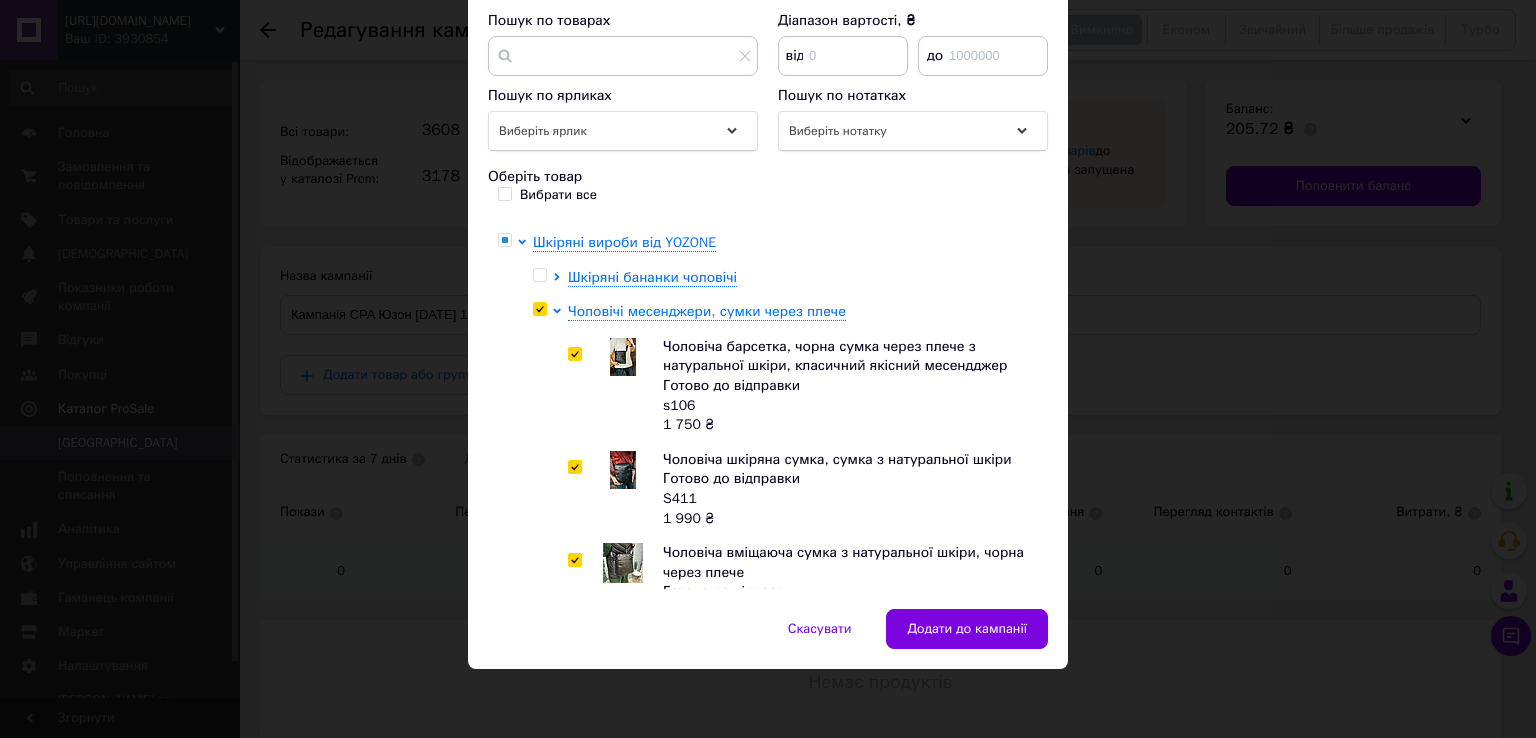 checkbox on "true" 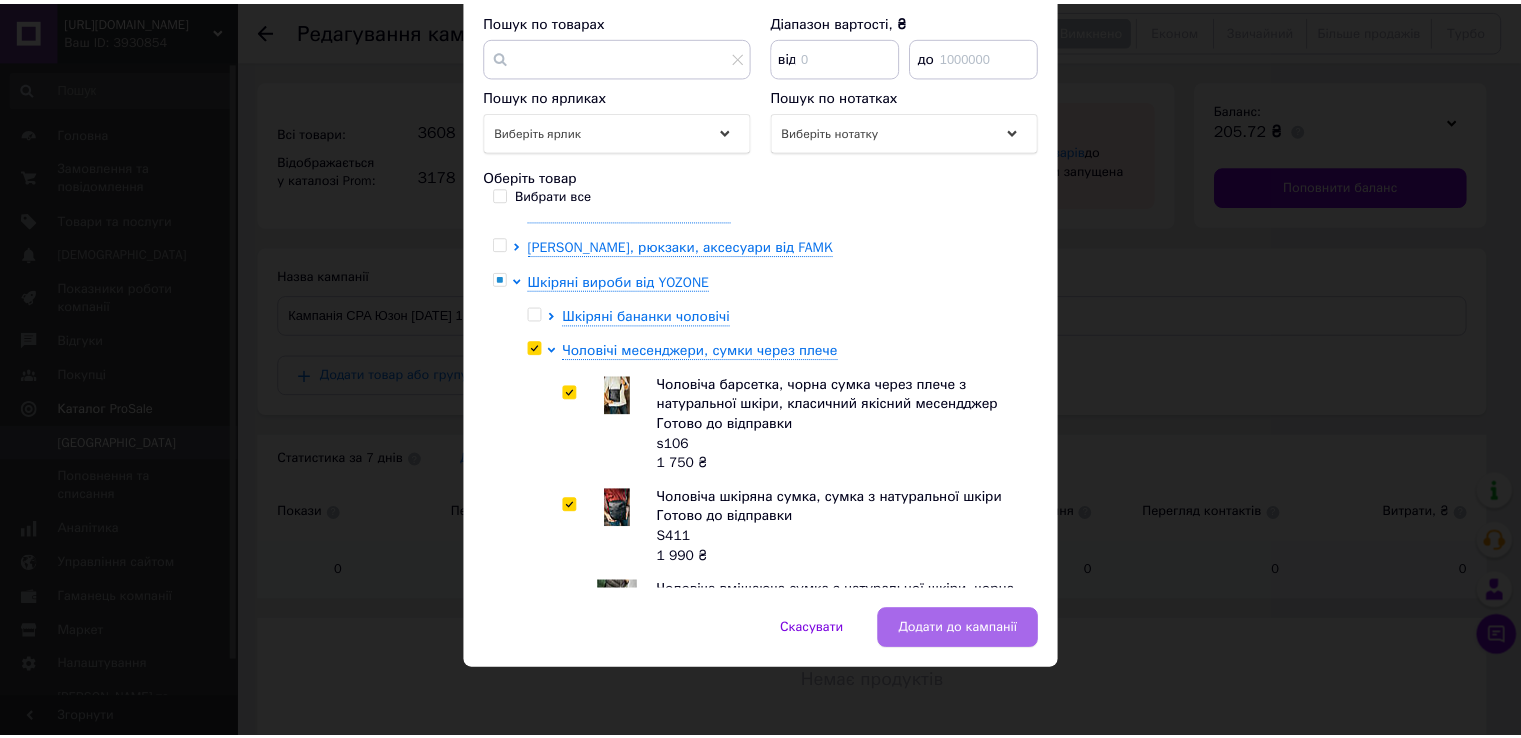 scroll, scrollTop: 509, scrollLeft: 0, axis: vertical 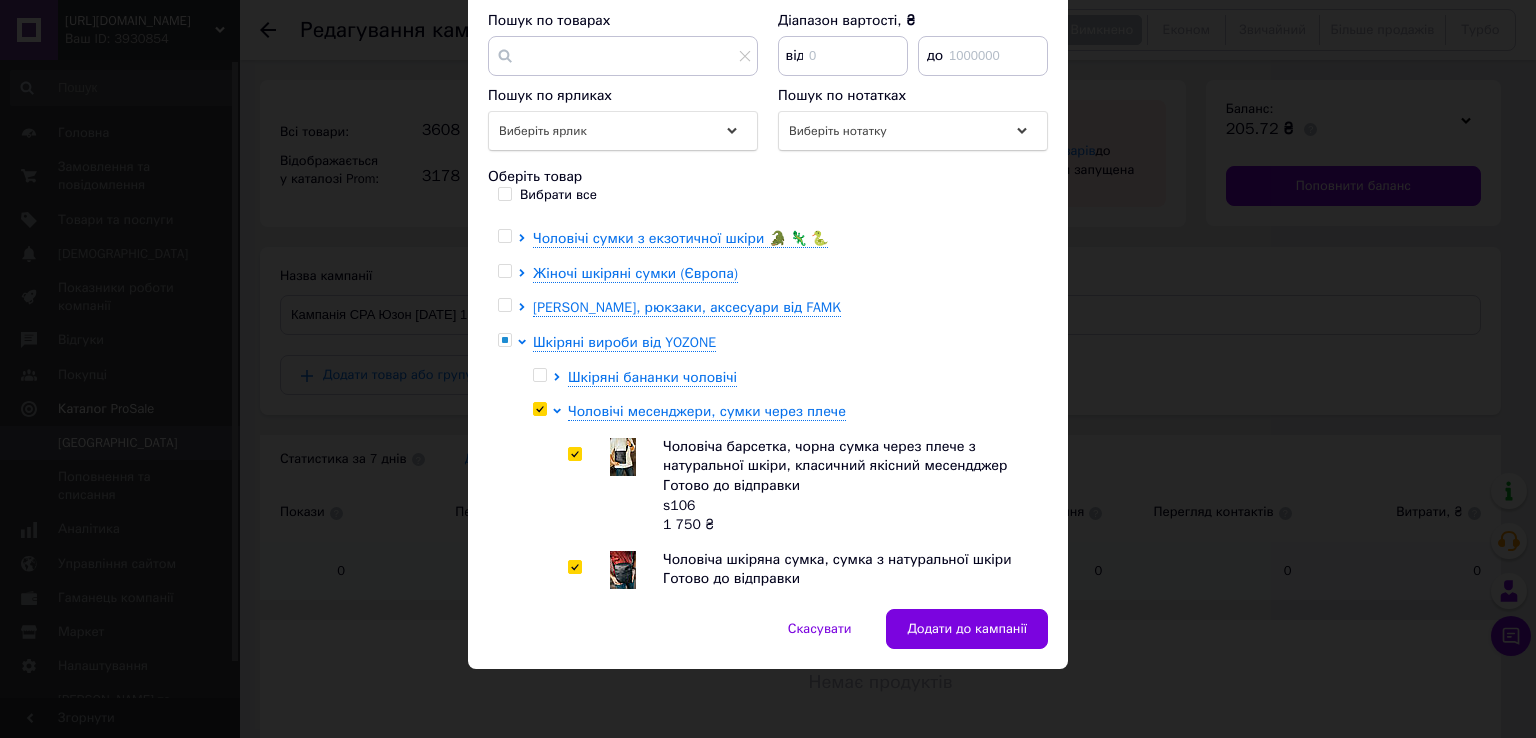 click on "Додати до кампанії" at bounding box center (967, 629) 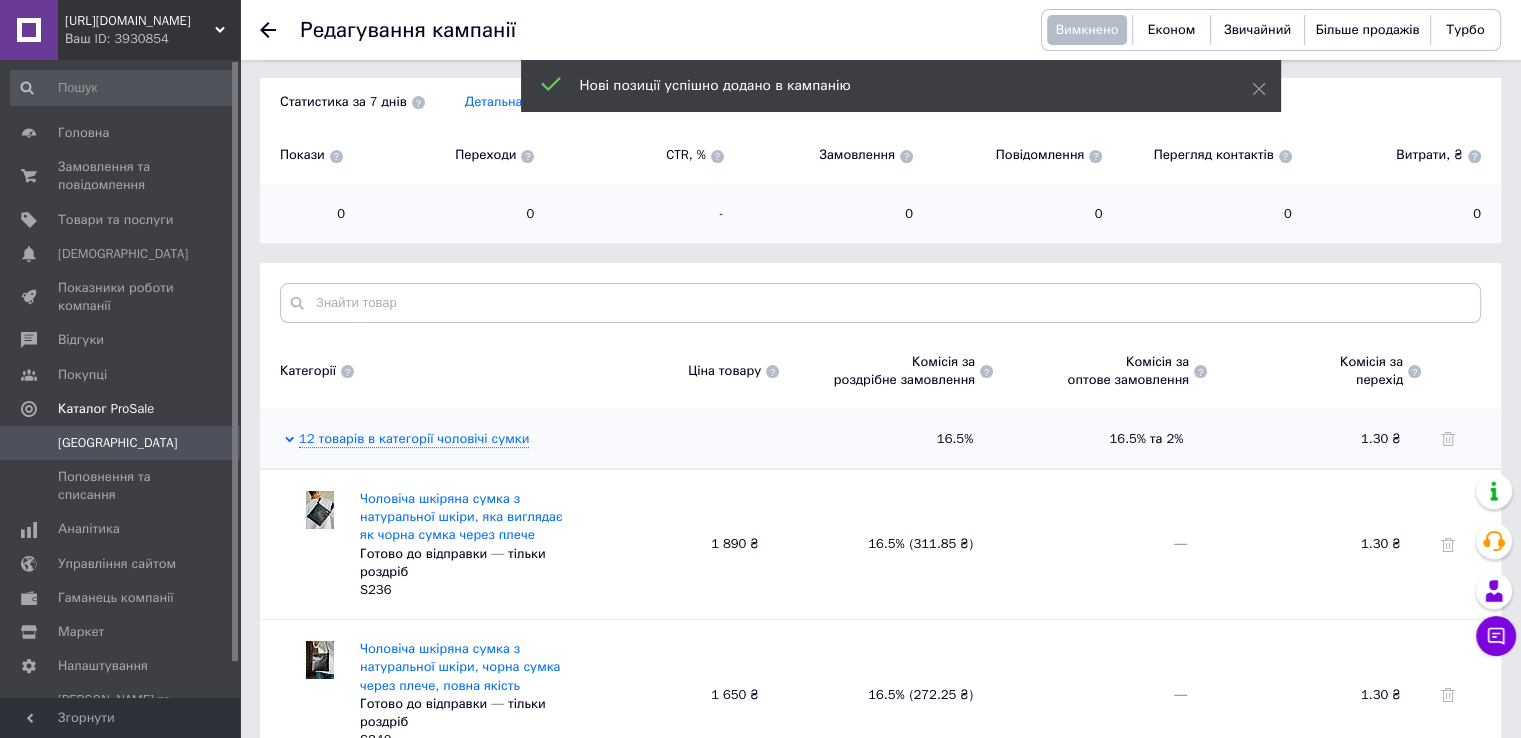 scroll, scrollTop: 0, scrollLeft: 0, axis: both 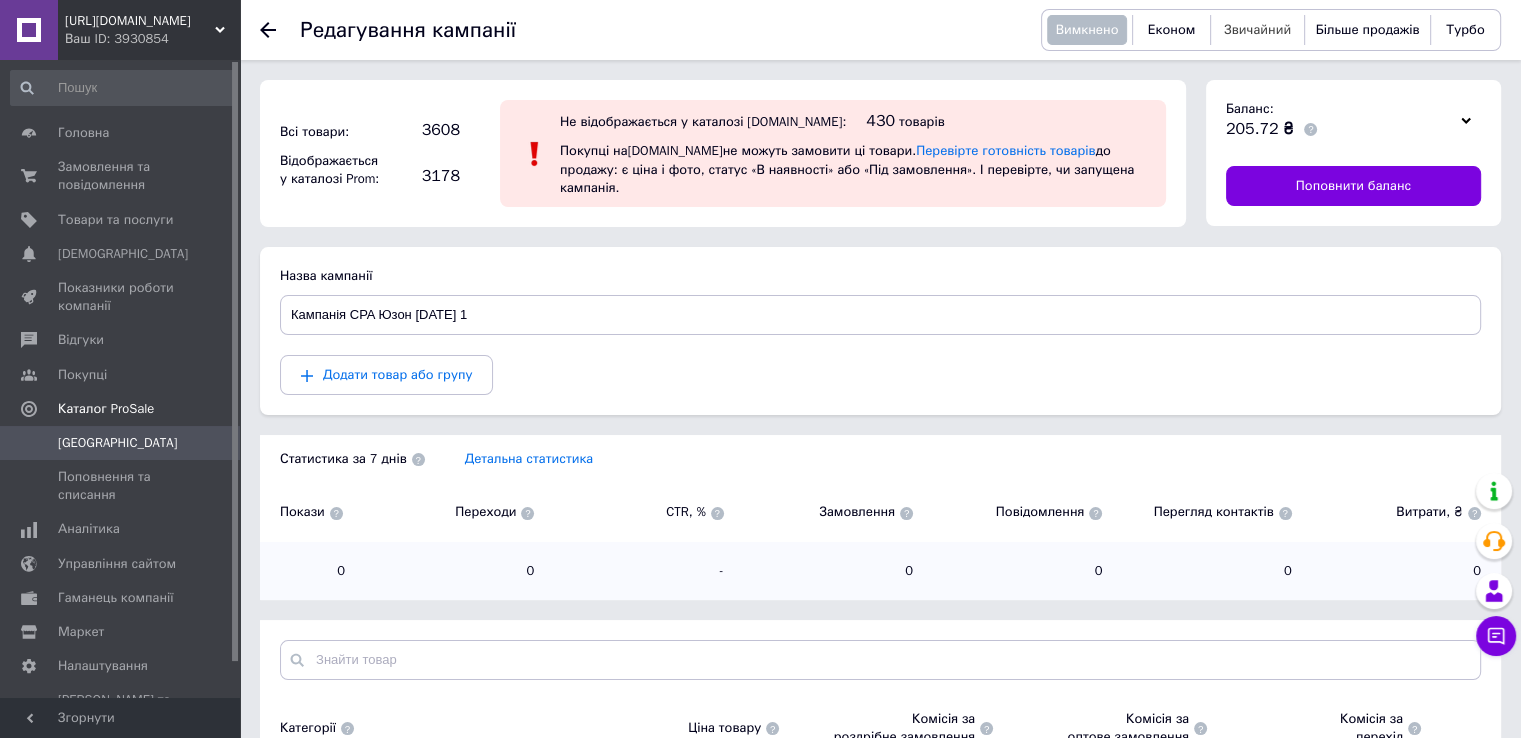 click on "Звичайний" at bounding box center (1257, 29) 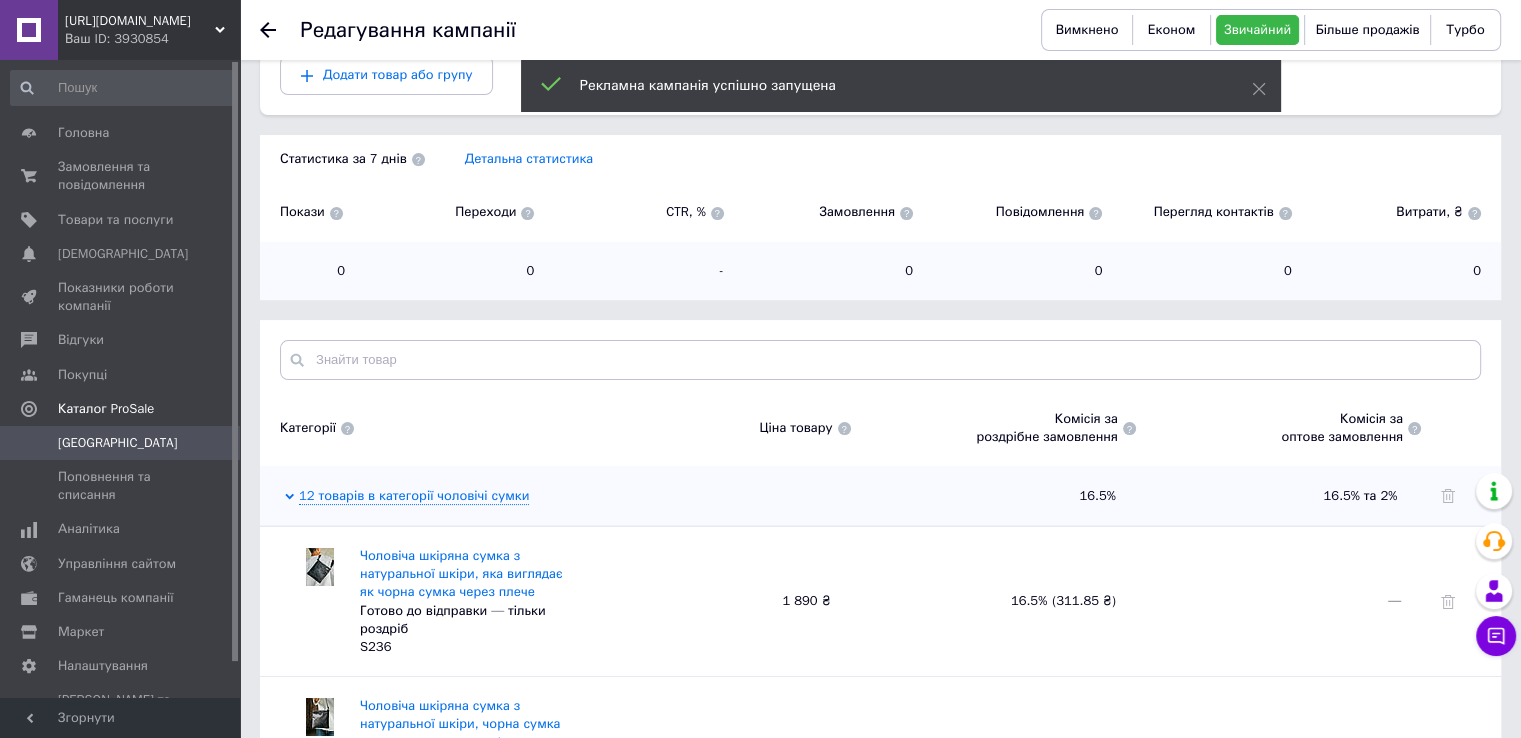 scroll, scrollTop: 457, scrollLeft: 0, axis: vertical 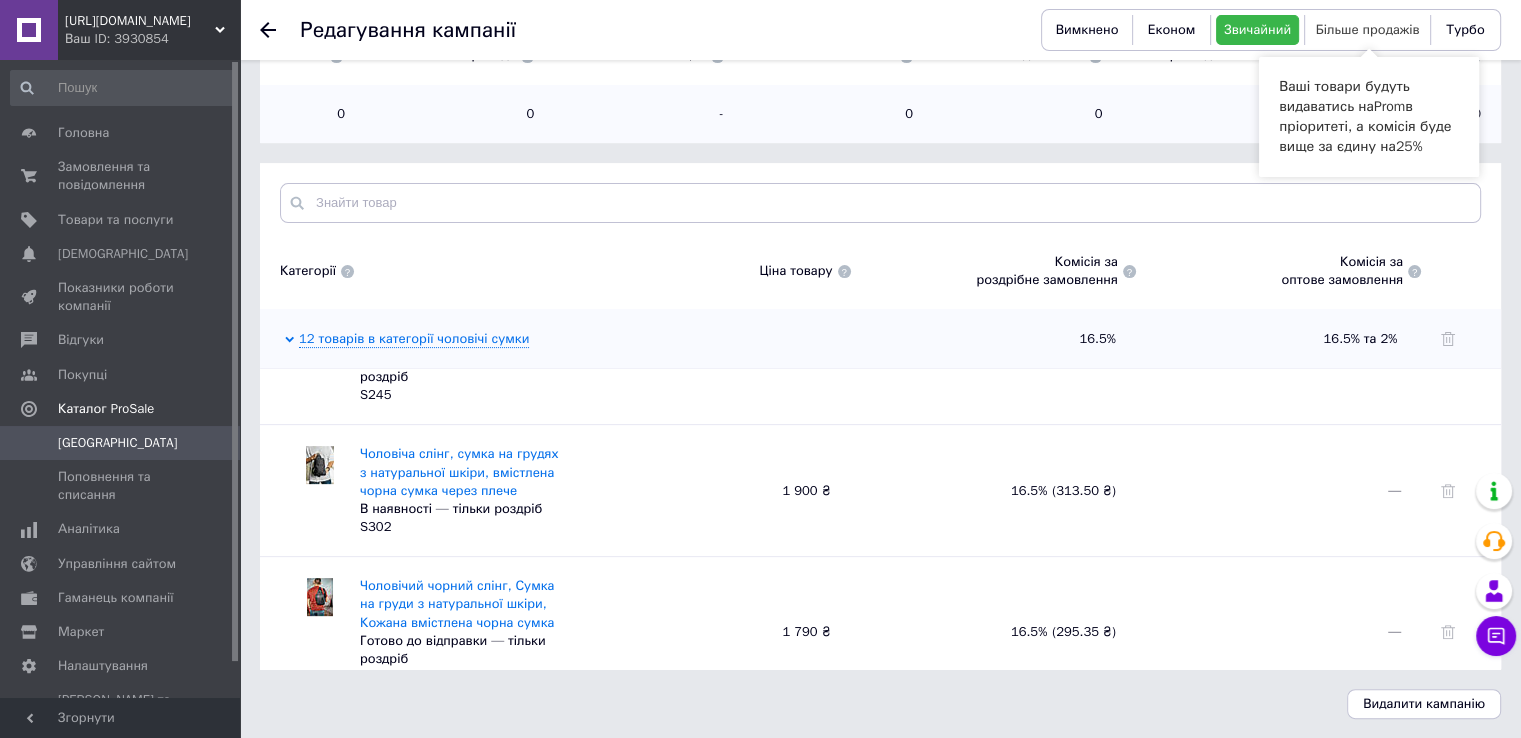 click on "Більше продажів" at bounding box center [1368, 29] 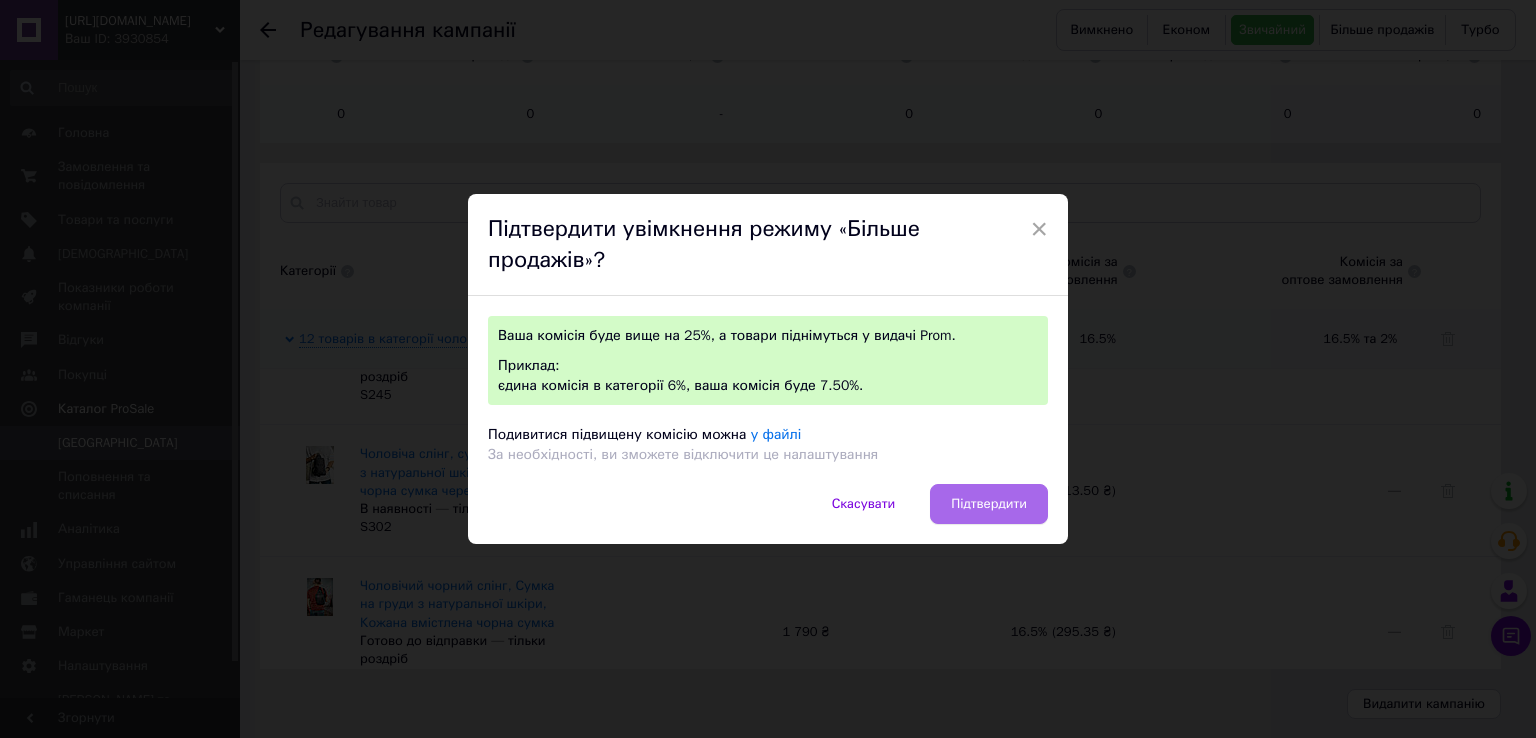 click on "Підтвердити" at bounding box center (989, 504) 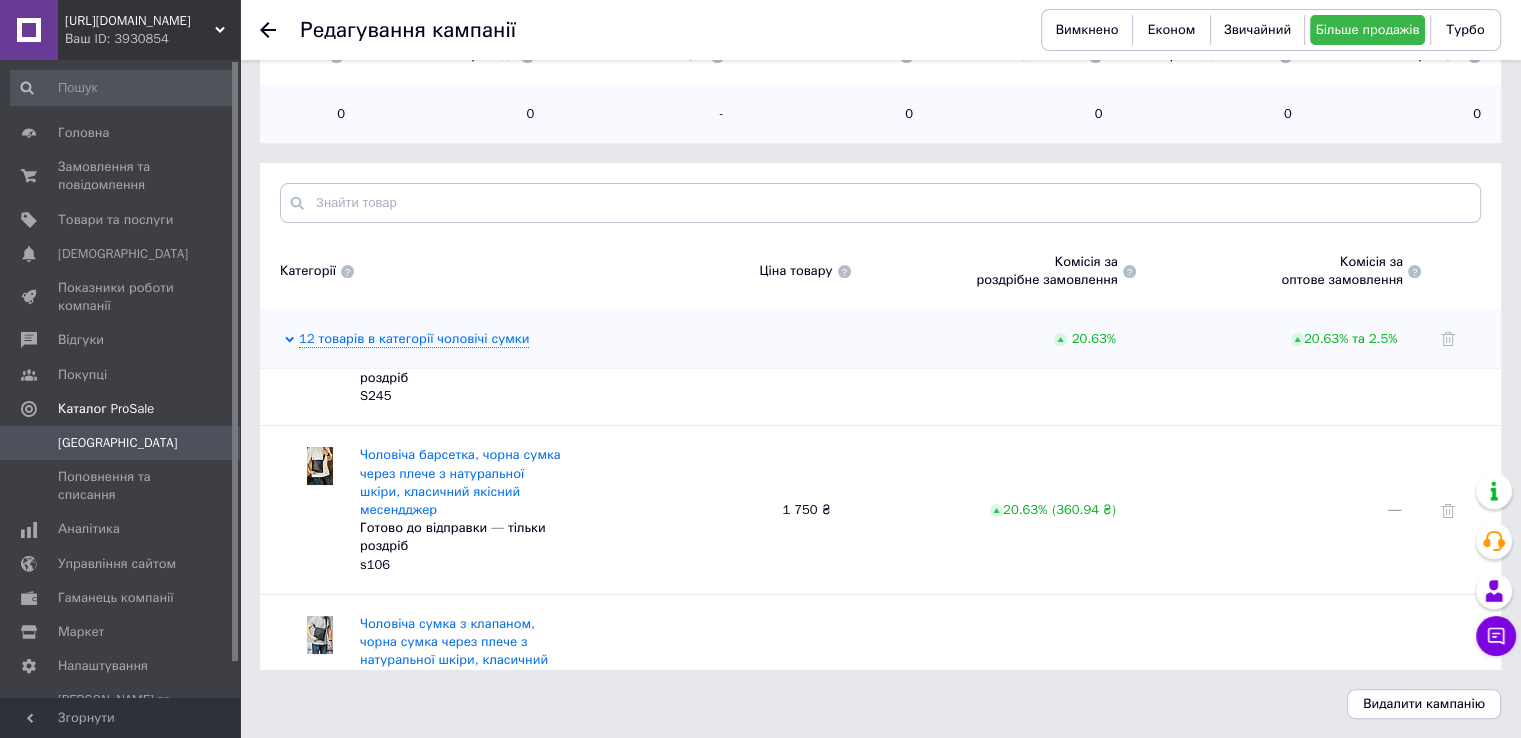 scroll, scrollTop: 500, scrollLeft: 0, axis: vertical 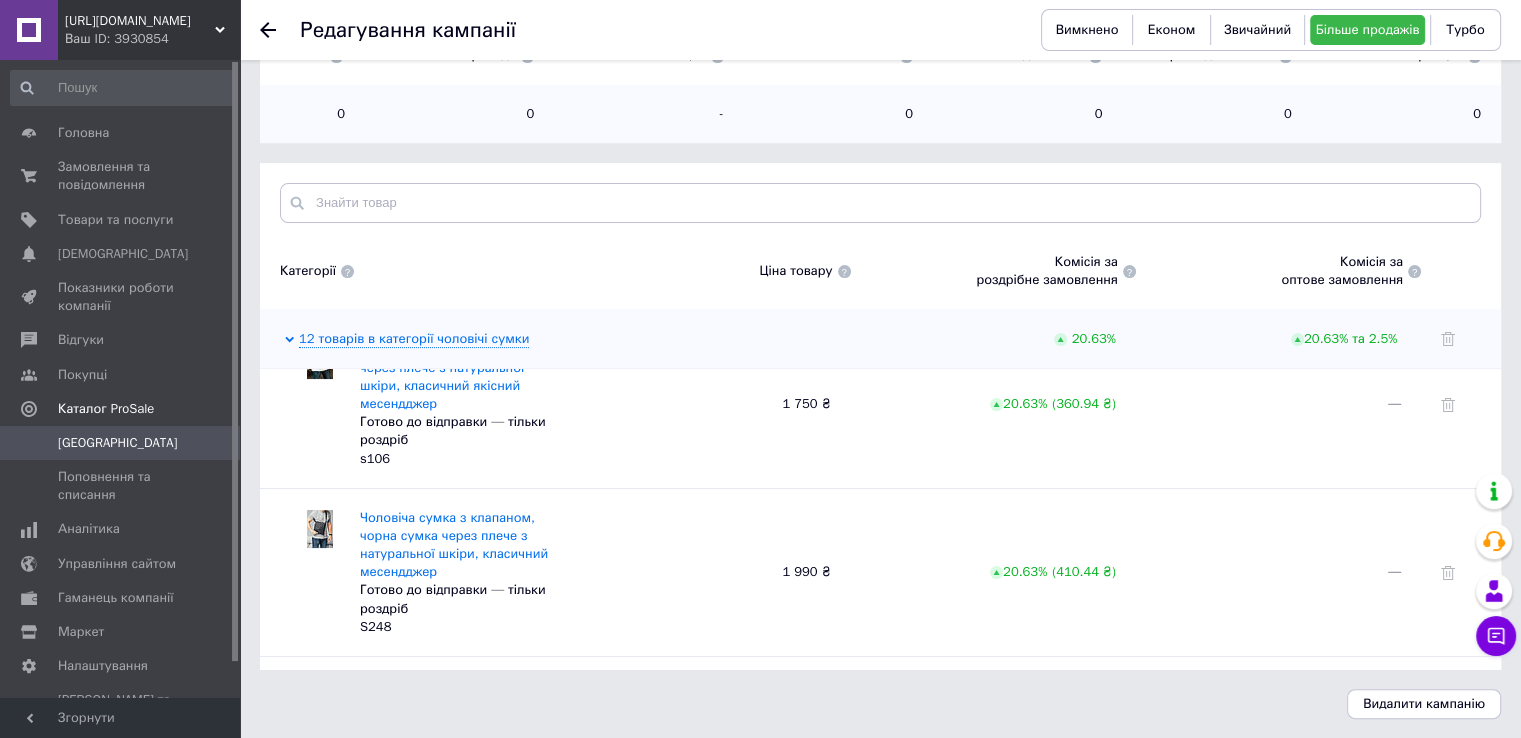 click on "S248" at bounding box center [375, 626] 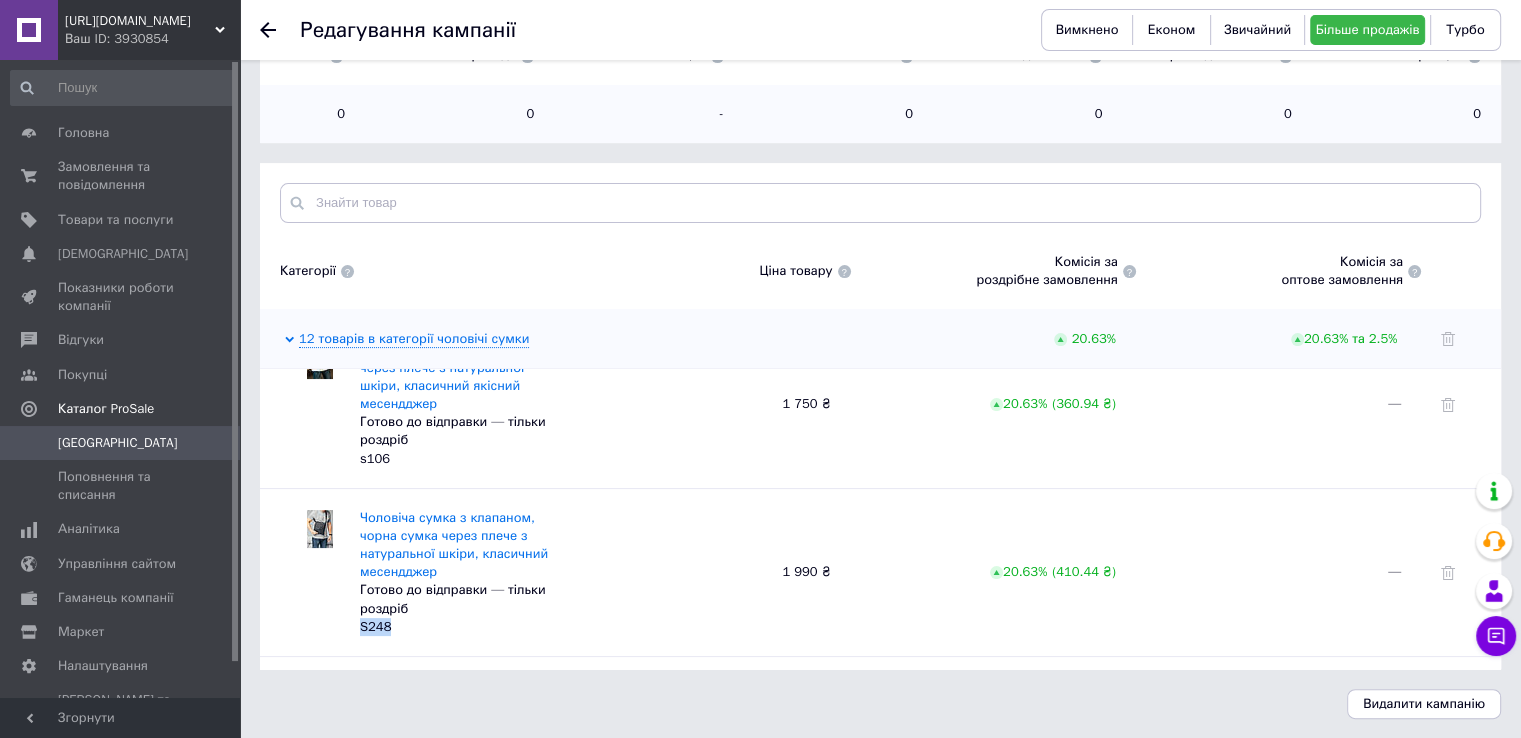 drag, startPoint x: 388, startPoint y: 607, endPoint x: 364, endPoint y: 529, distance: 81.608826 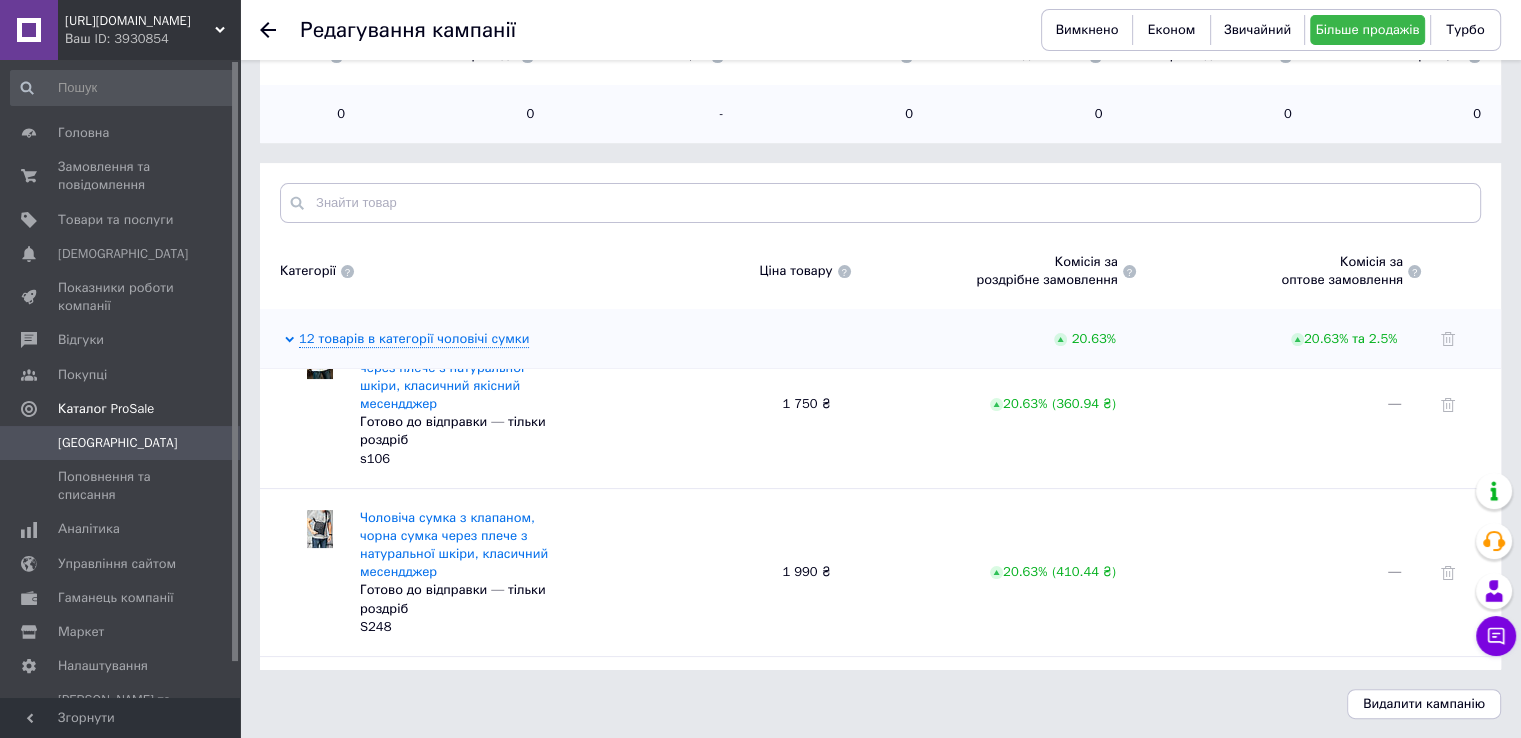 click at bounding box center (880, 203) 